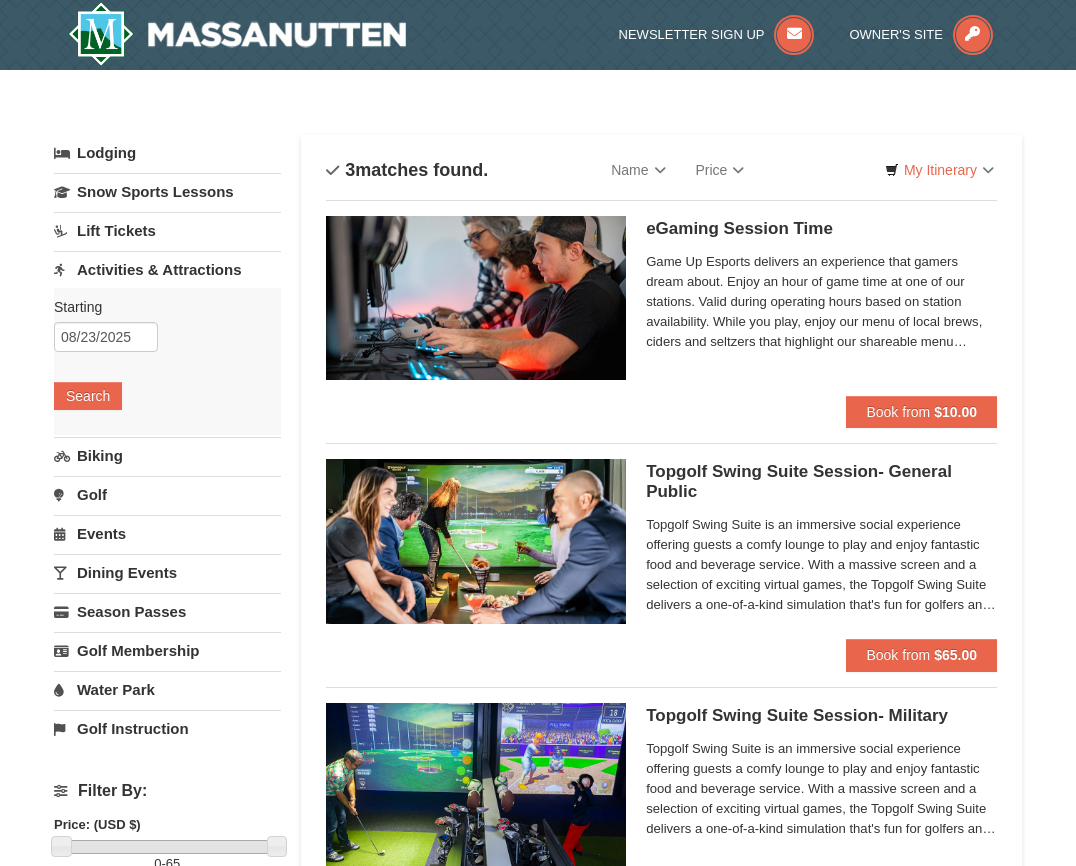 scroll, scrollTop: 6, scrollLeft: 0, axis: vertical 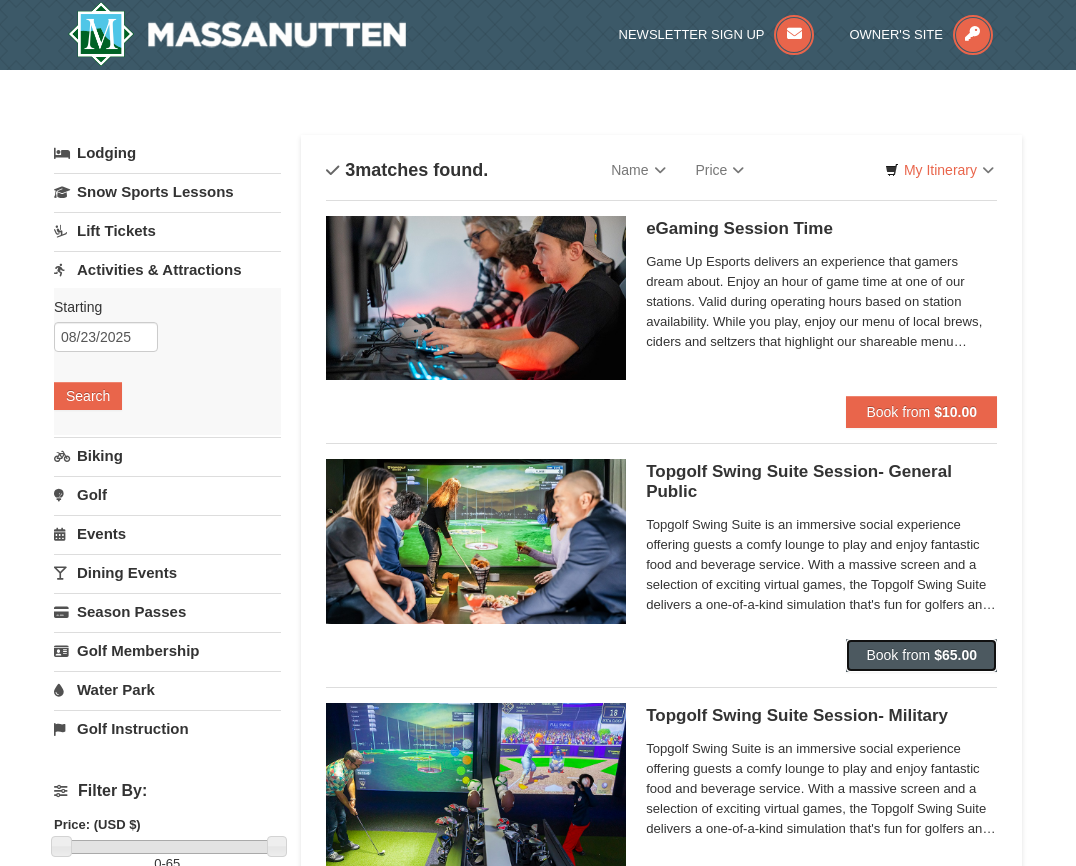 click on "Book from" at bounding box center (898, 655) 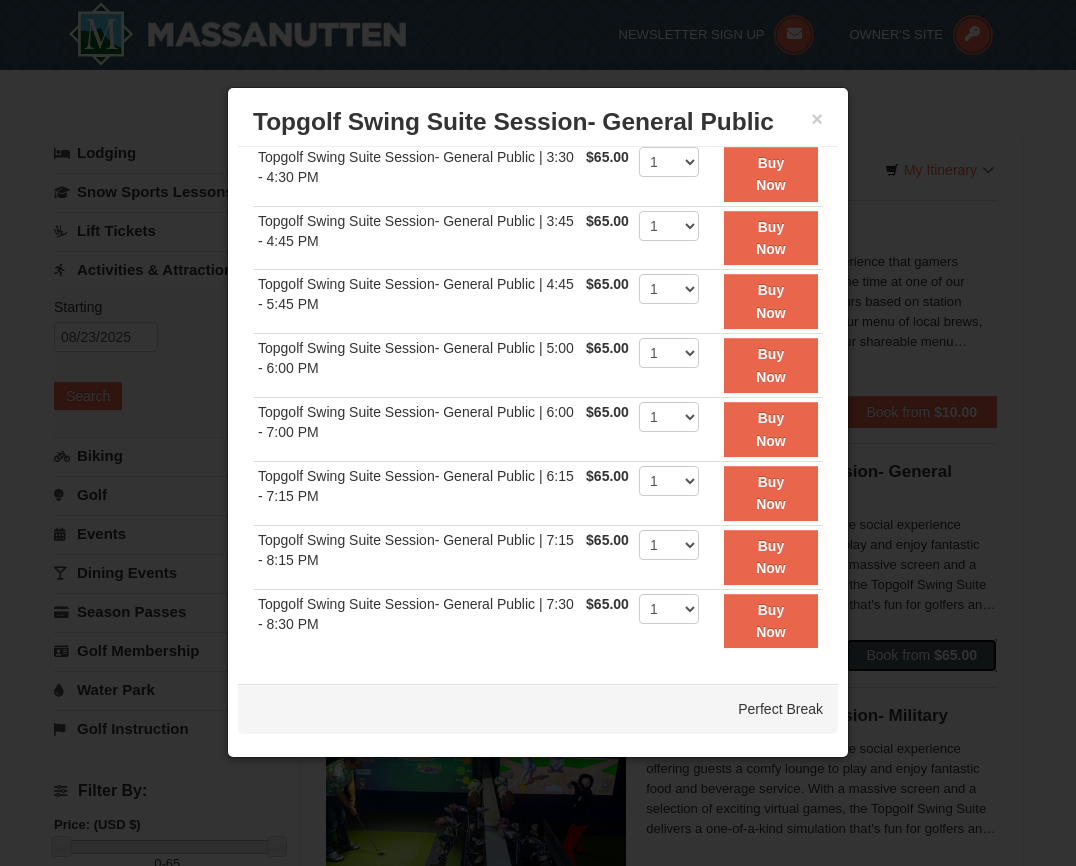 scroll, scrollTop: 355, scrollLeft: 0, axis: vertical 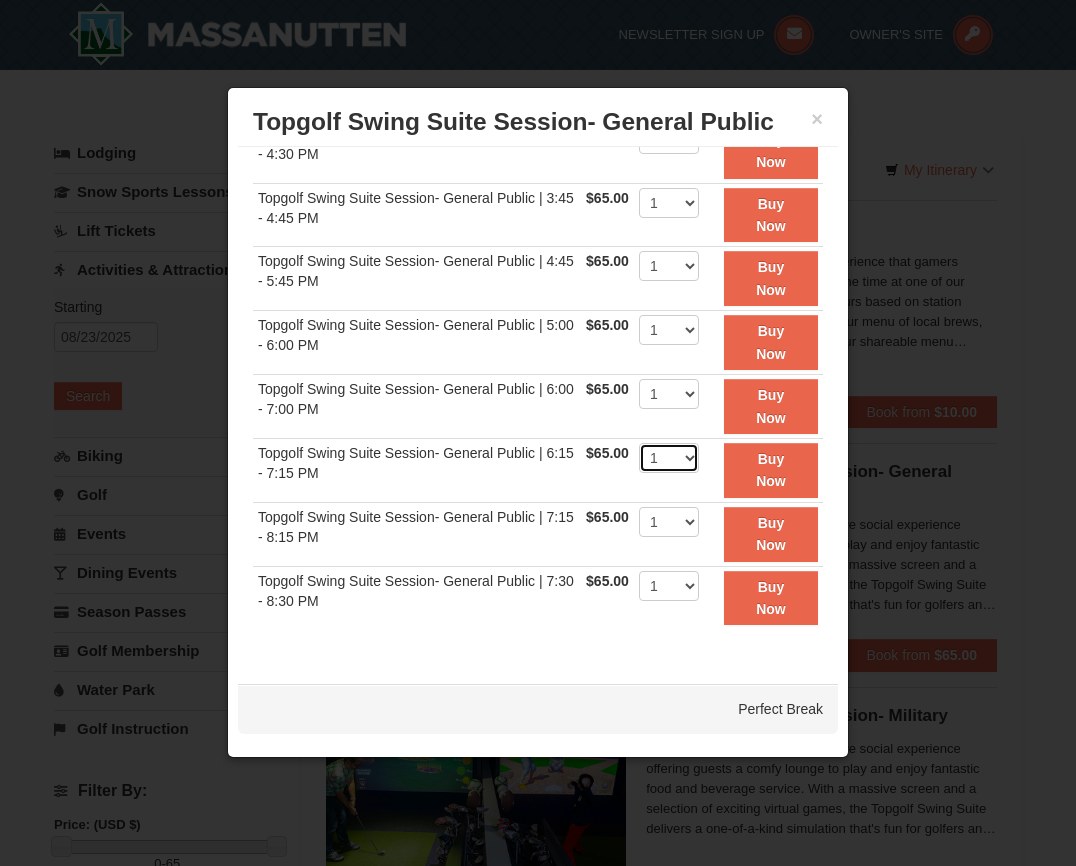 click on "1" at bounding box center (669, 458) 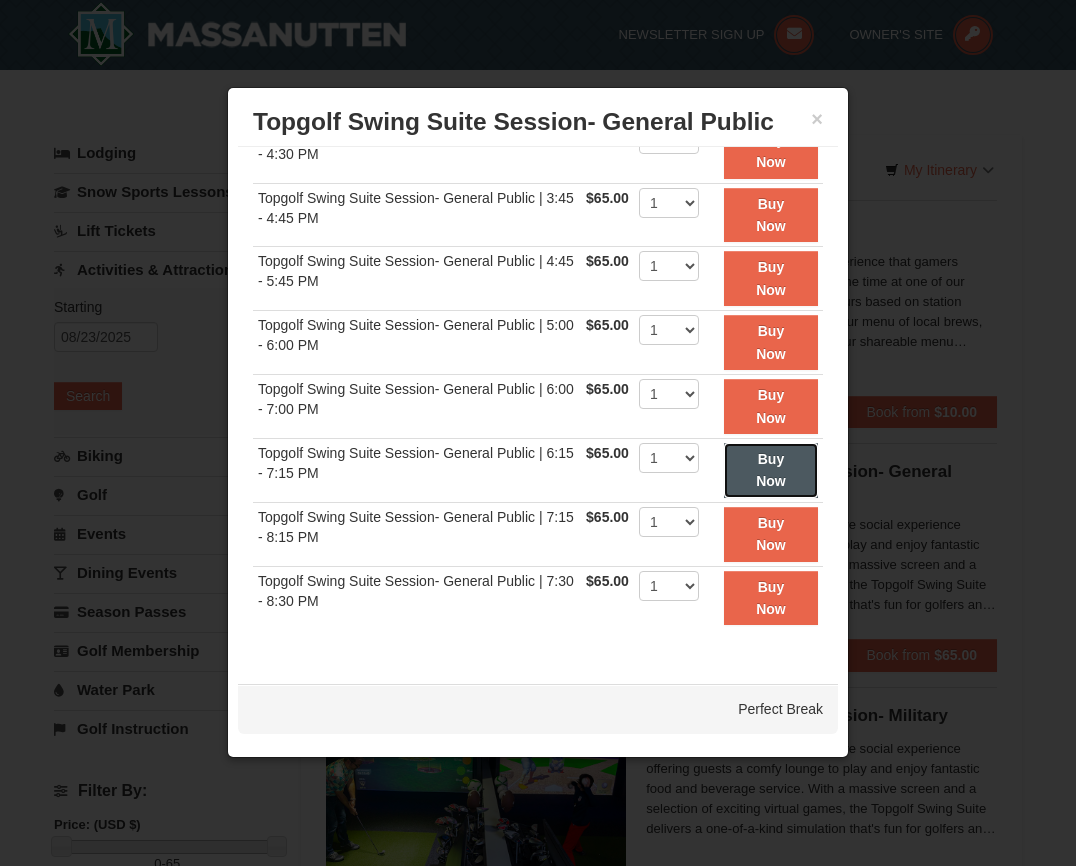 click on "Buy Now" at bounding box center [771, 470] 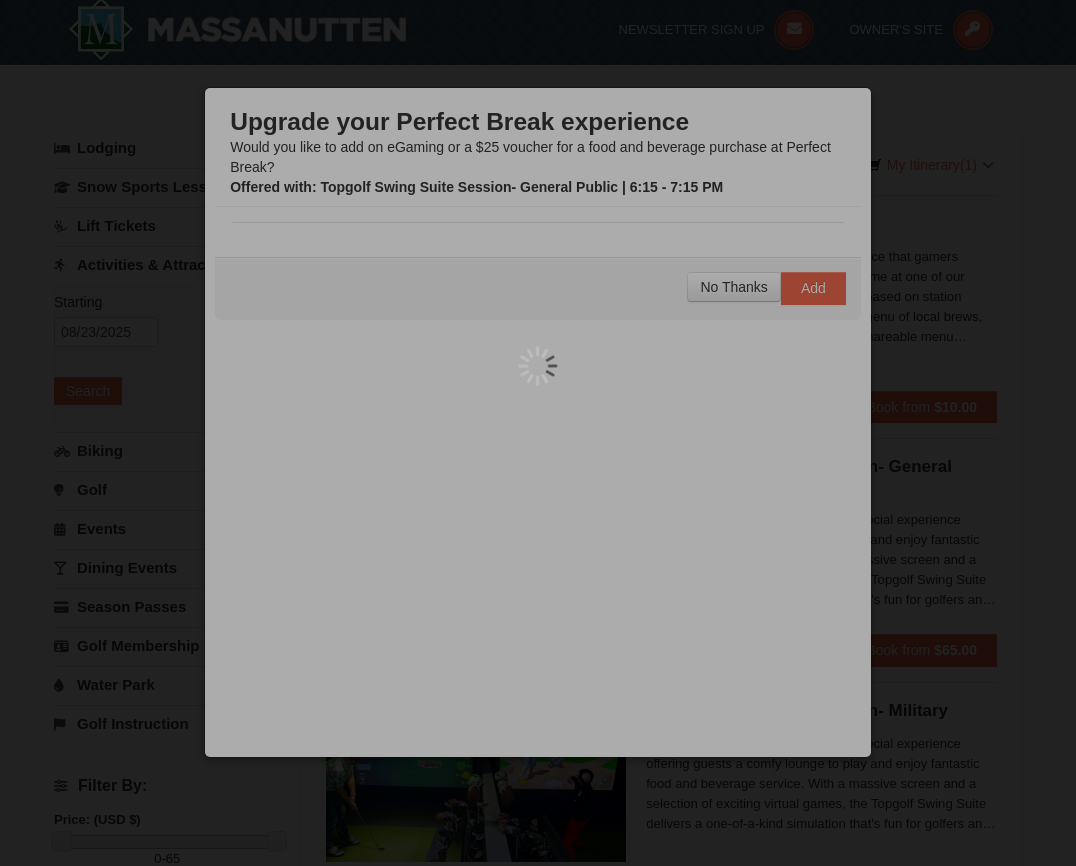 scroll, scrollTop: 6, scrollLeft: 0, axis: vertical 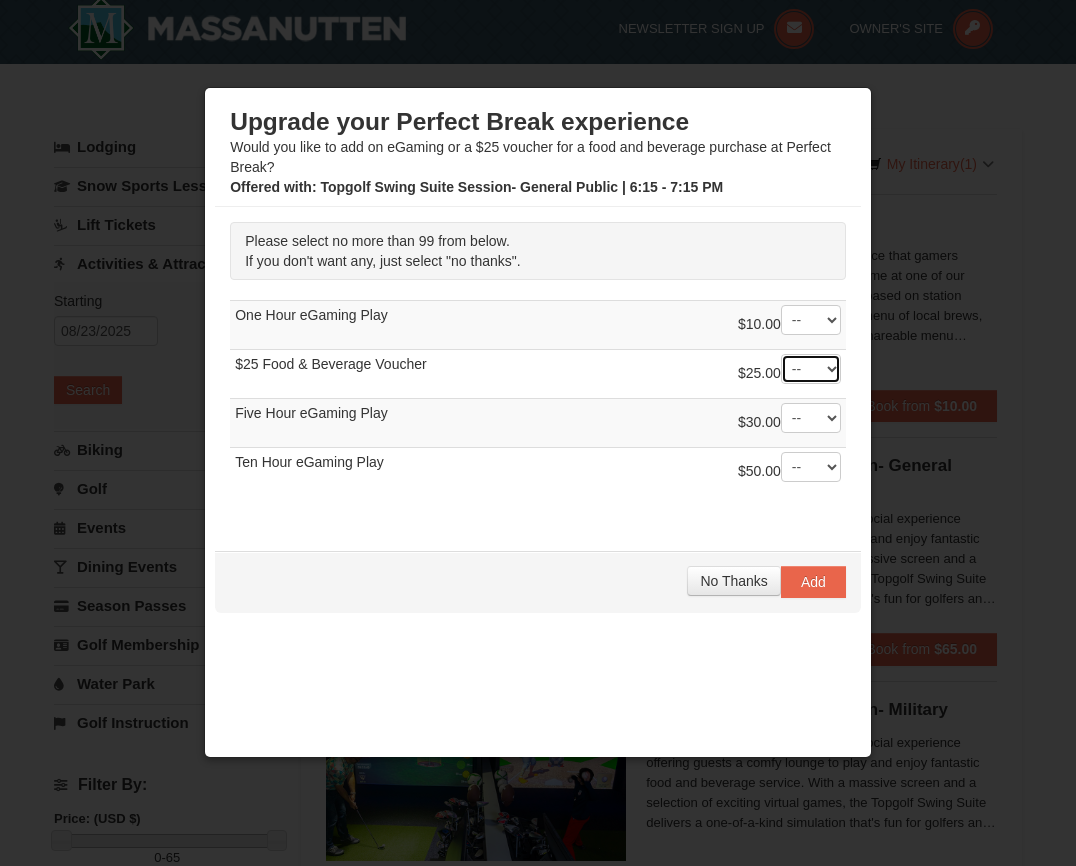 click on "--
01
02
03
04
05
06
07
08" at bounding box center [811, 369] 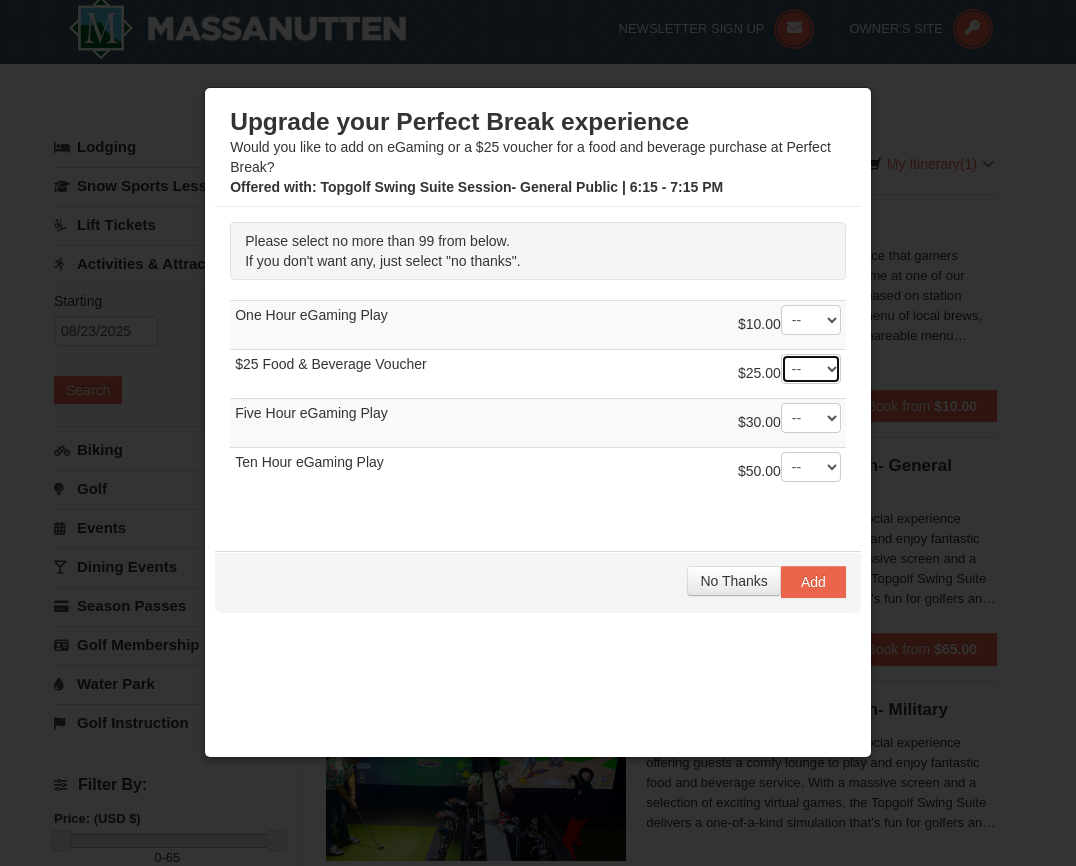 click on "--
01
02
03
04
05
06
07
08" at bounding box center (811, 369) 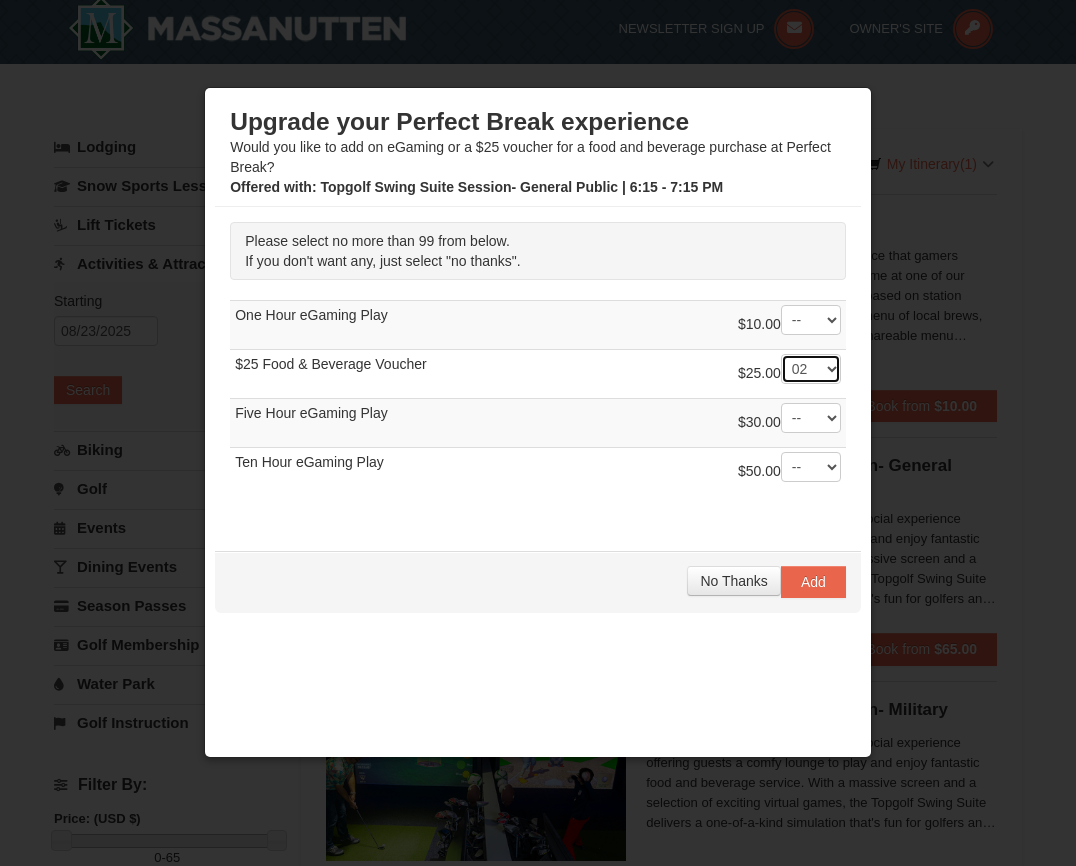 click on "--
01
02
03
04
05
06
07
08" at bounding box center [811, 369] 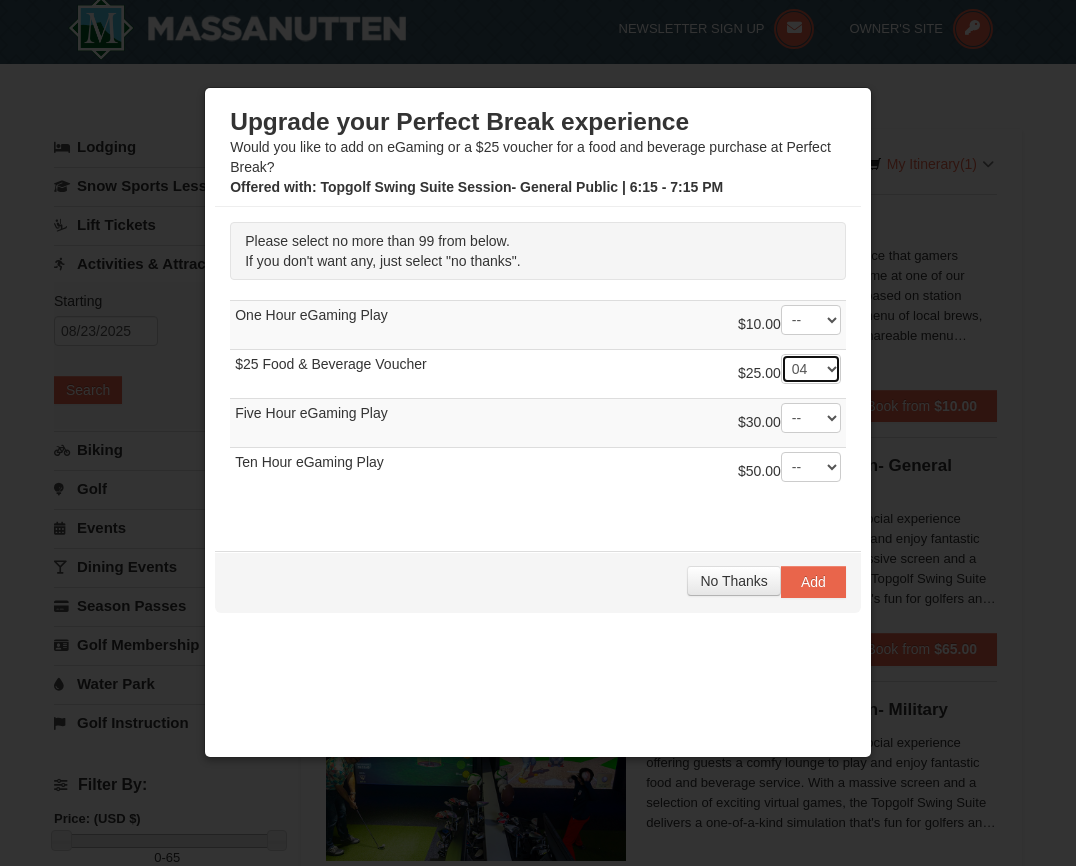 click on "--
01
02
03
04
05
06
07
08" at bounding box center (811, 369) 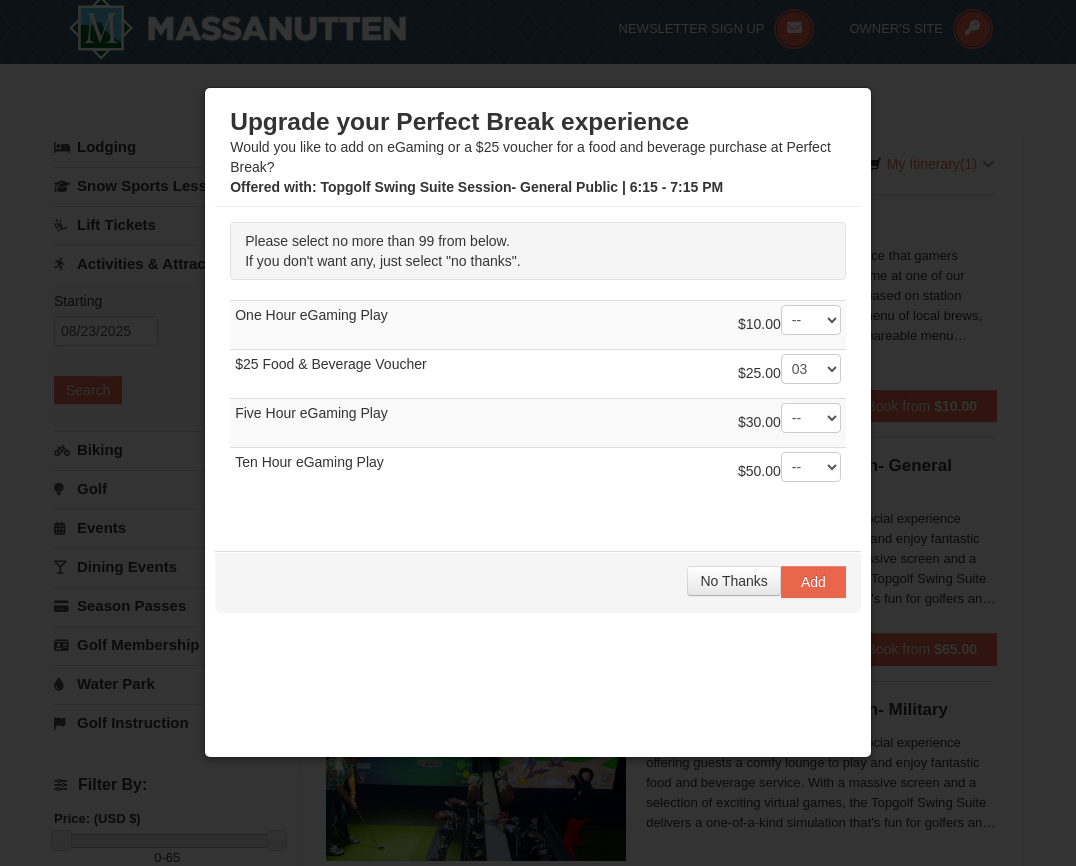 click on "$25.00
--
01
02
03
04
05
06" at bounding box center [538, 373] 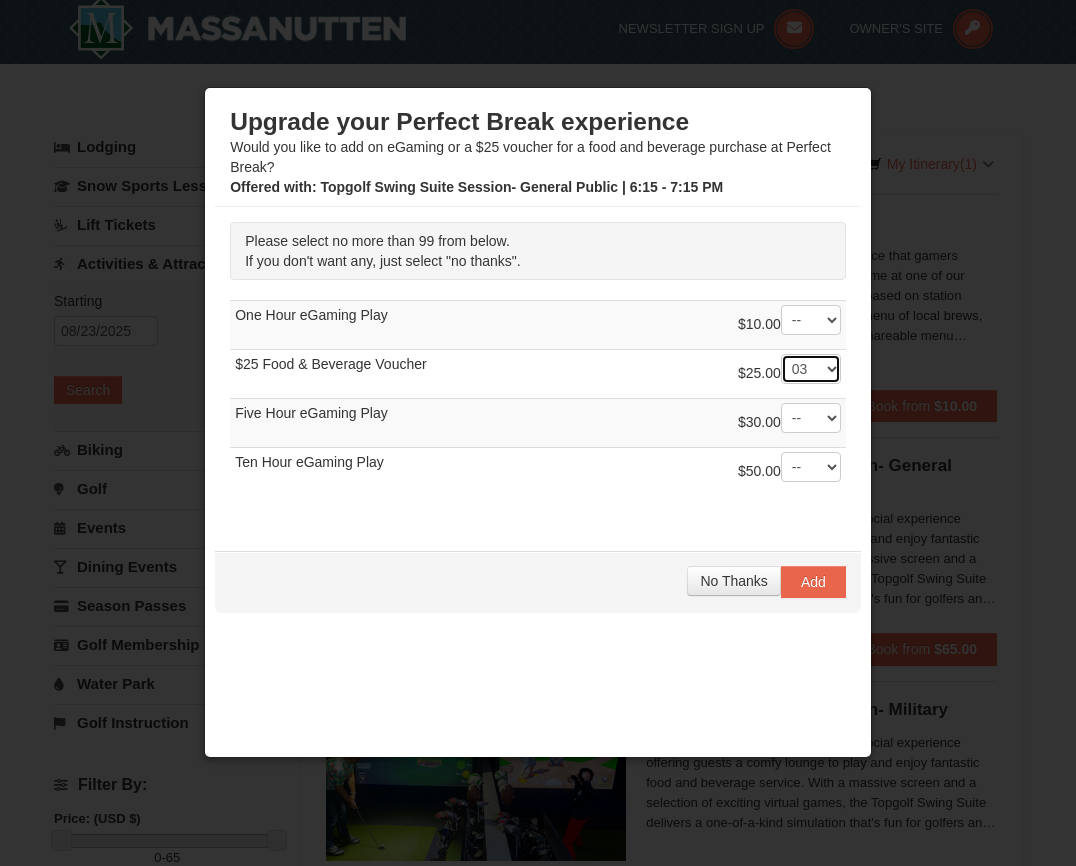 click on "--
01
02
03
04
05
06
07
08" at bounding box center (811, 369) 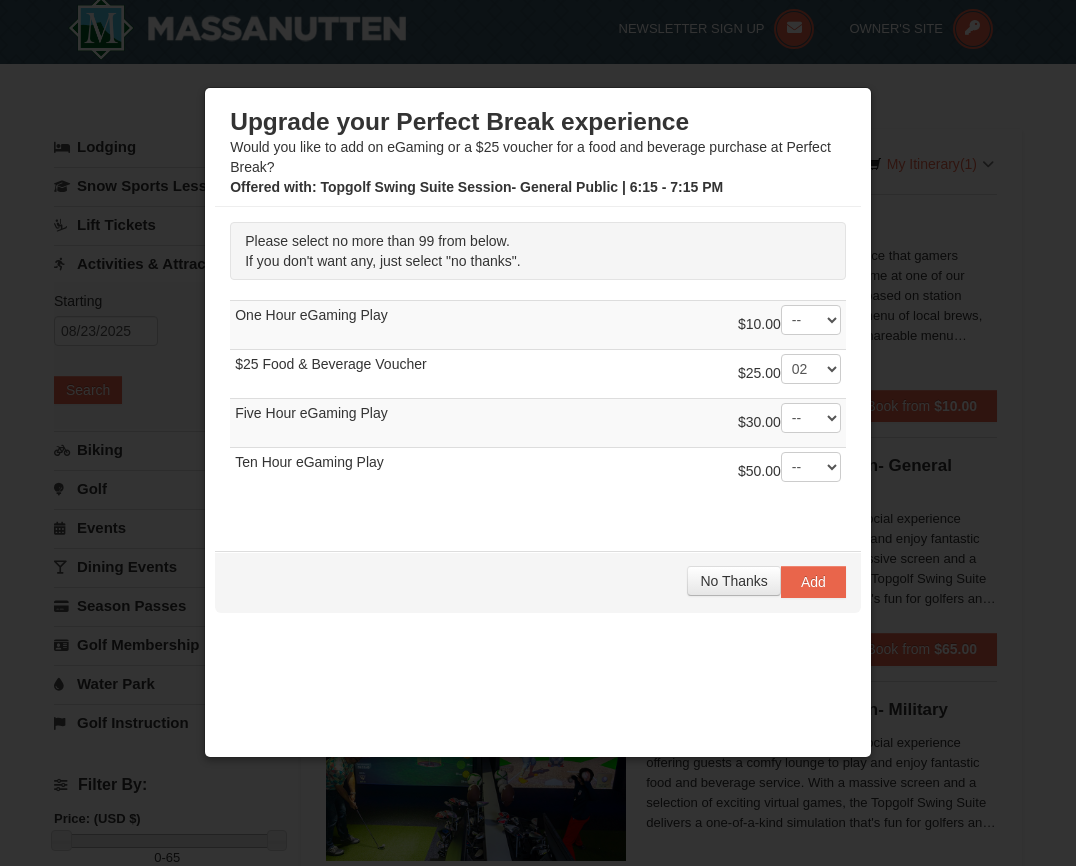 click on "Please select no more than 99 from below.
If you don't want any, just select "no thanks".
--
-- --" at bounding box center [538, 369] 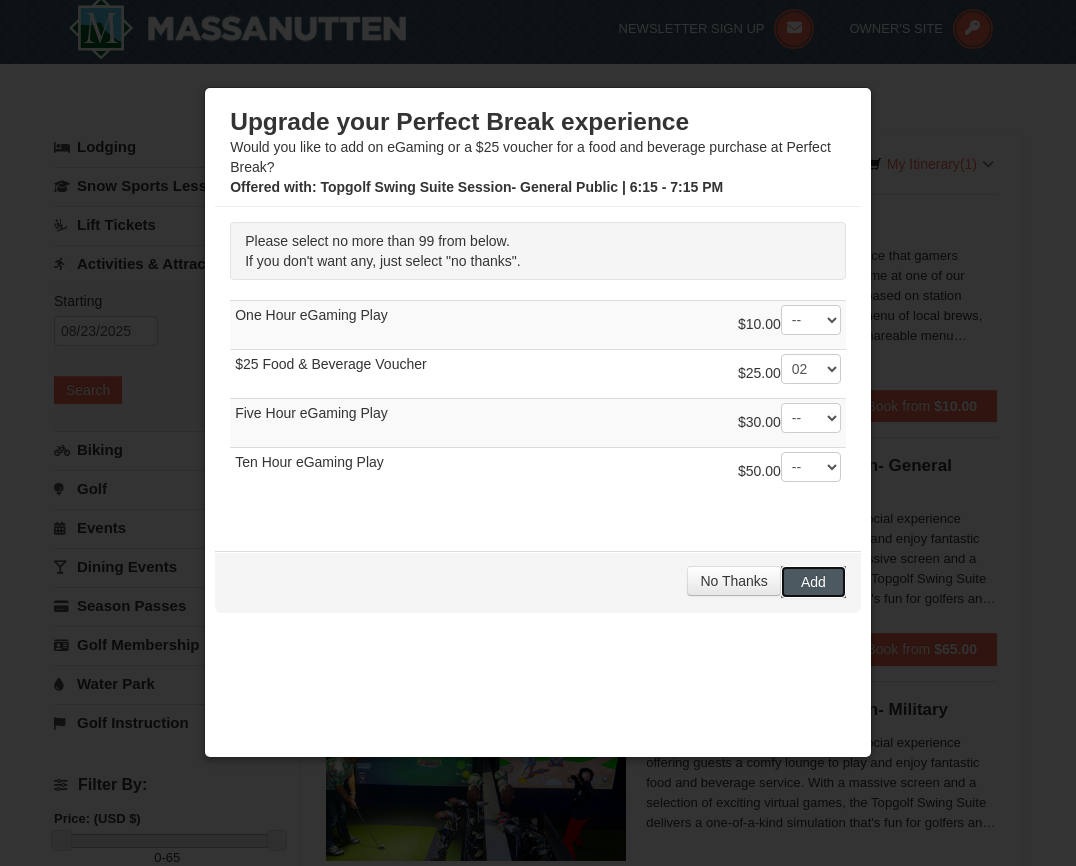 click on "Add" at bounding box center [813, 582] 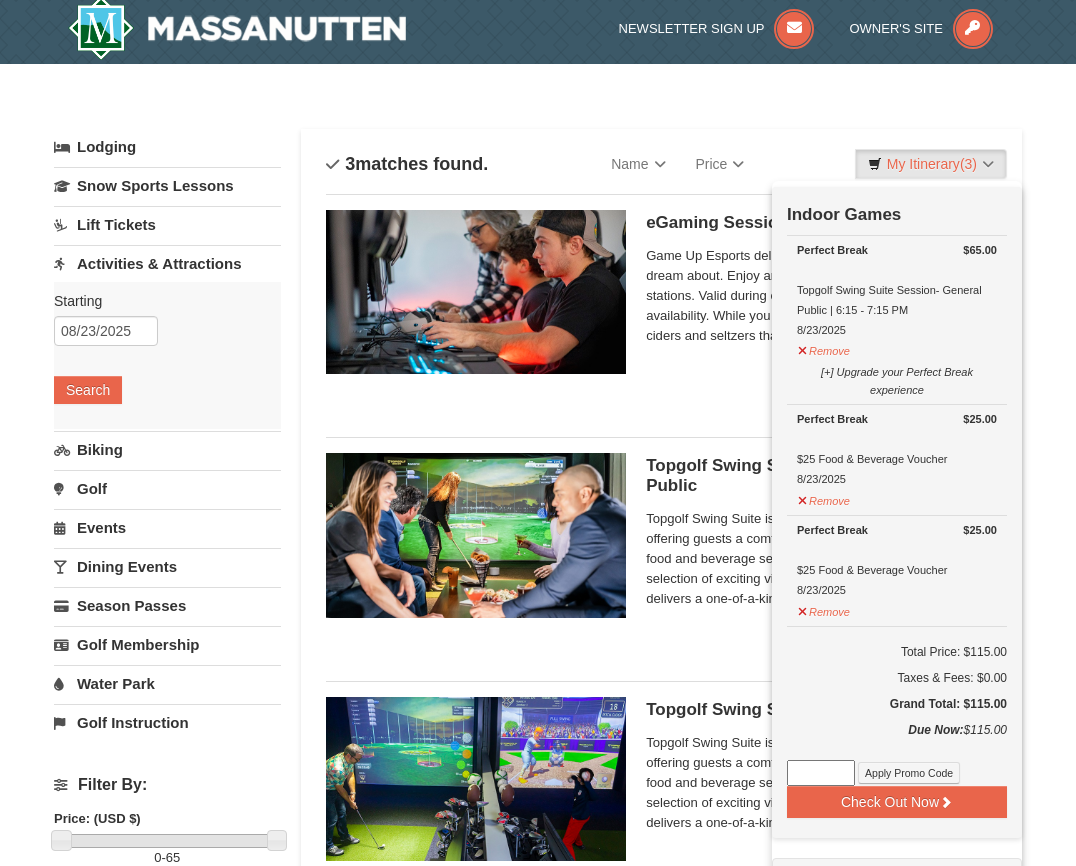 click on "Categories
List
Filter
My Itinerary (3)
Check Out Now
Indoor Games
$65.00
Perfect Break
Topgolf Swing Suite Session- General Public | 6:15 - 7:15 PM
8/23/2025
Remove" at bounding box center (538, 119) 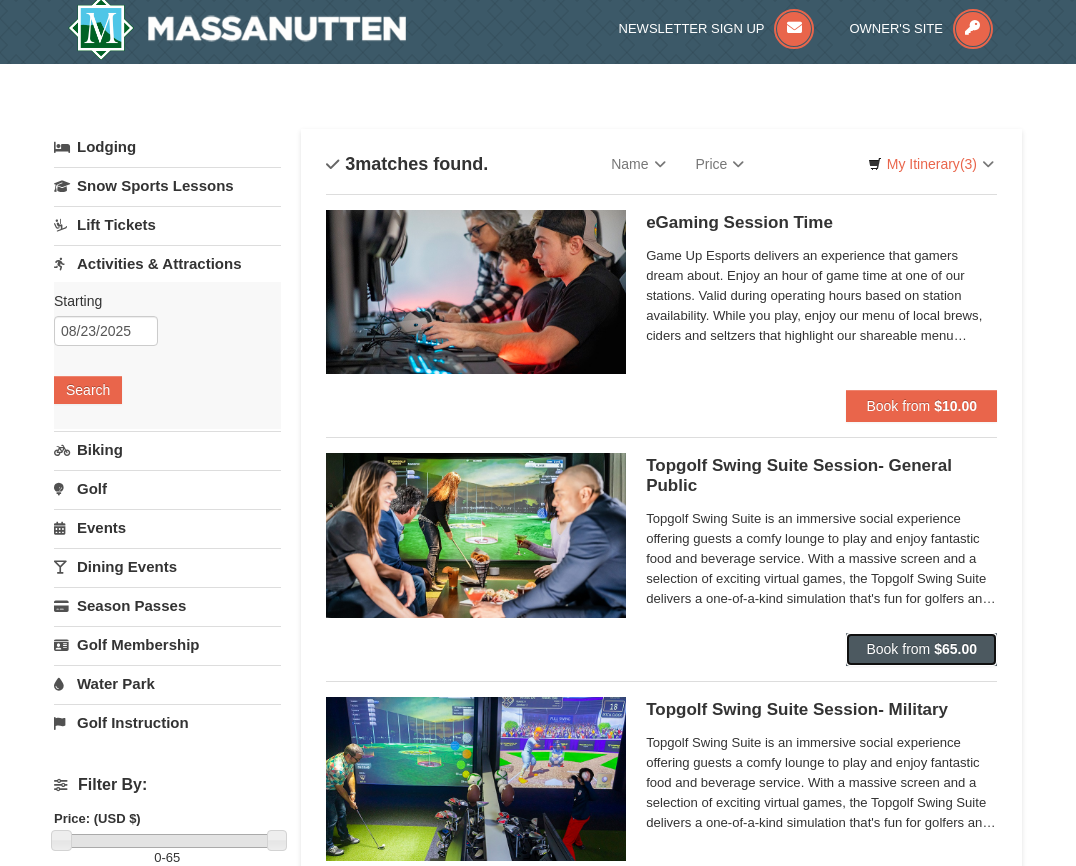 click on "Book from" at bounding box center (898, 649) 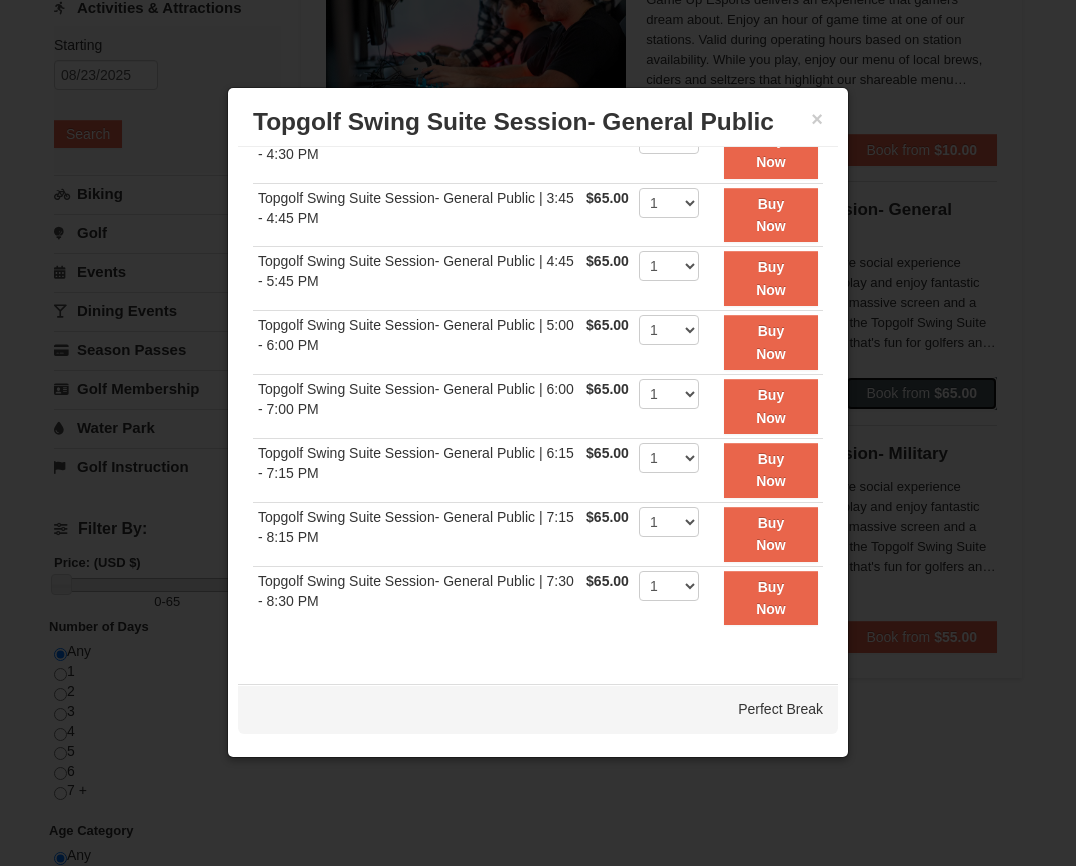 scroll, scrollTop: 256, scrollLeft: 0, axis: vertical 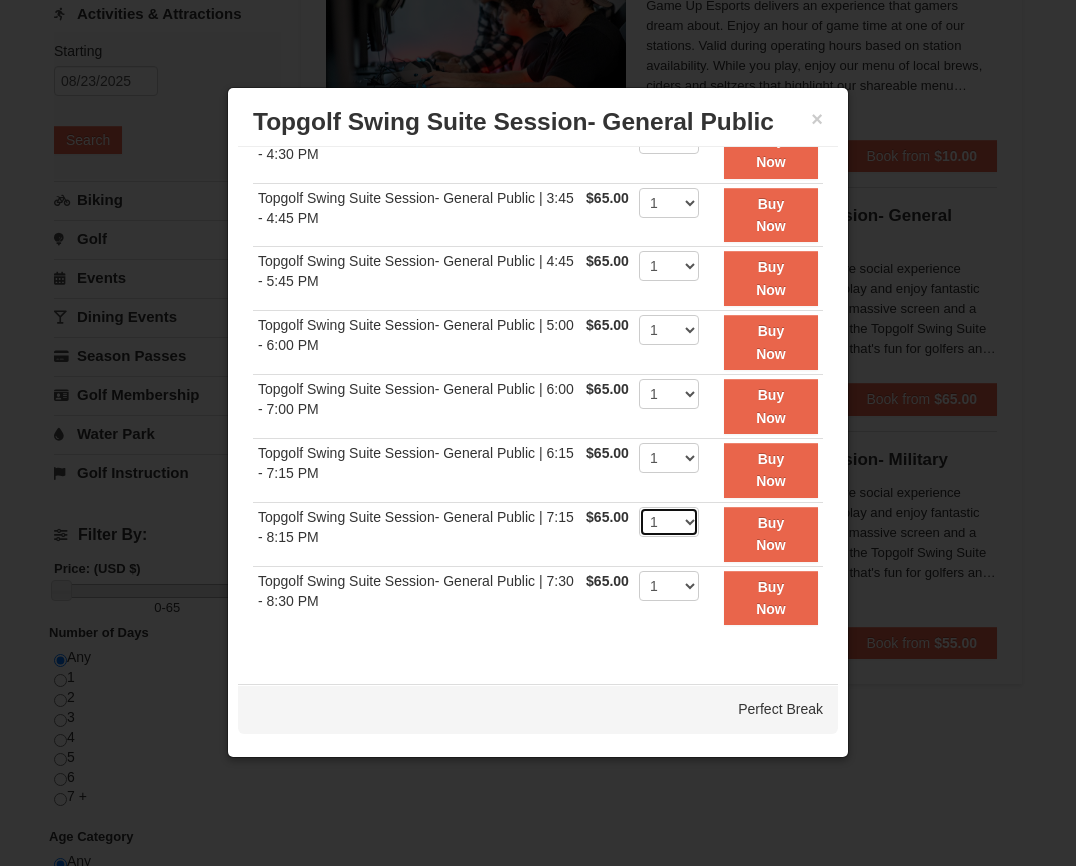 click on "1" at bounding box center (669, 522) 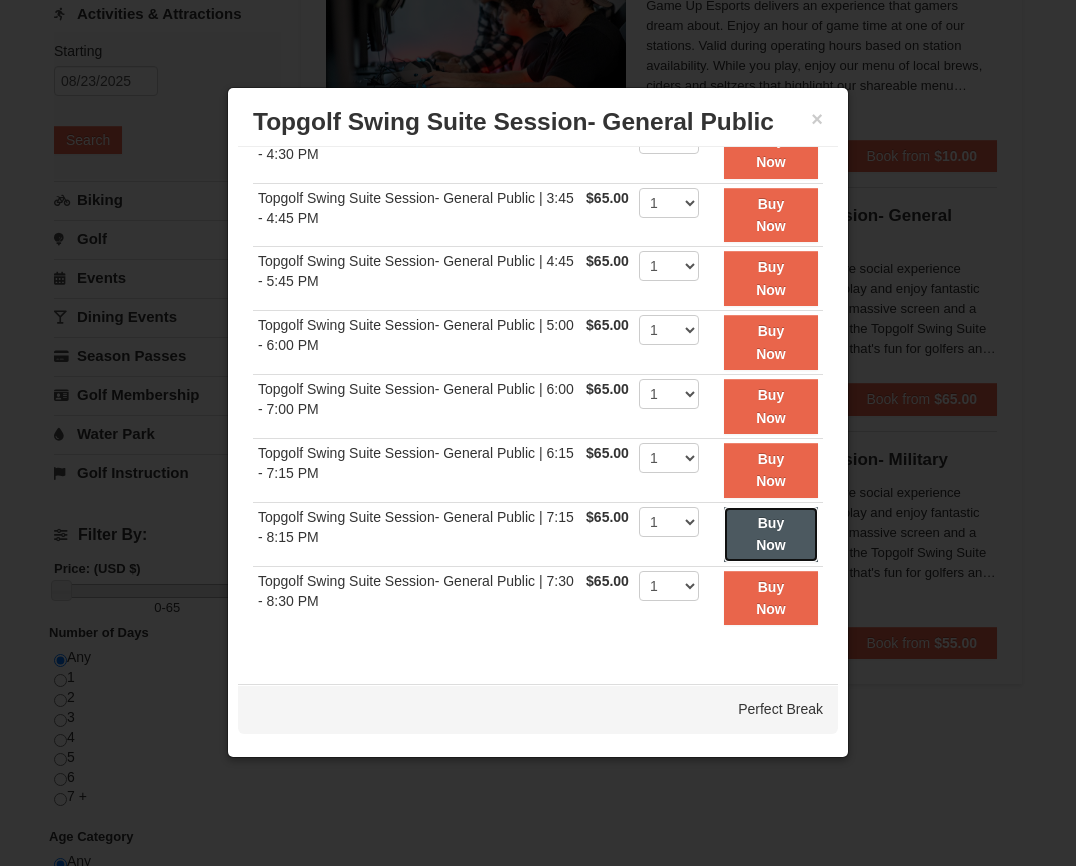 click on "Buy Now" at bounding box center [771, 534] 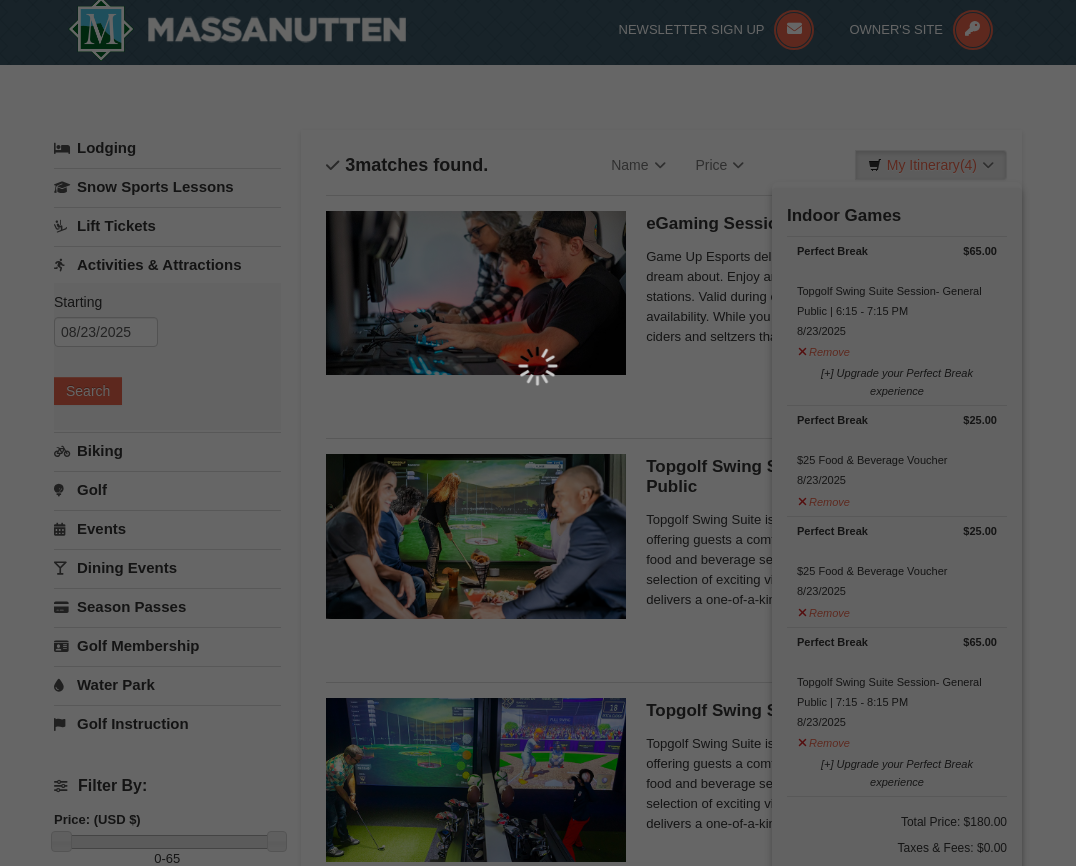 scroll, scrollTop: 6, scrollLeft: 0, axis: vertical 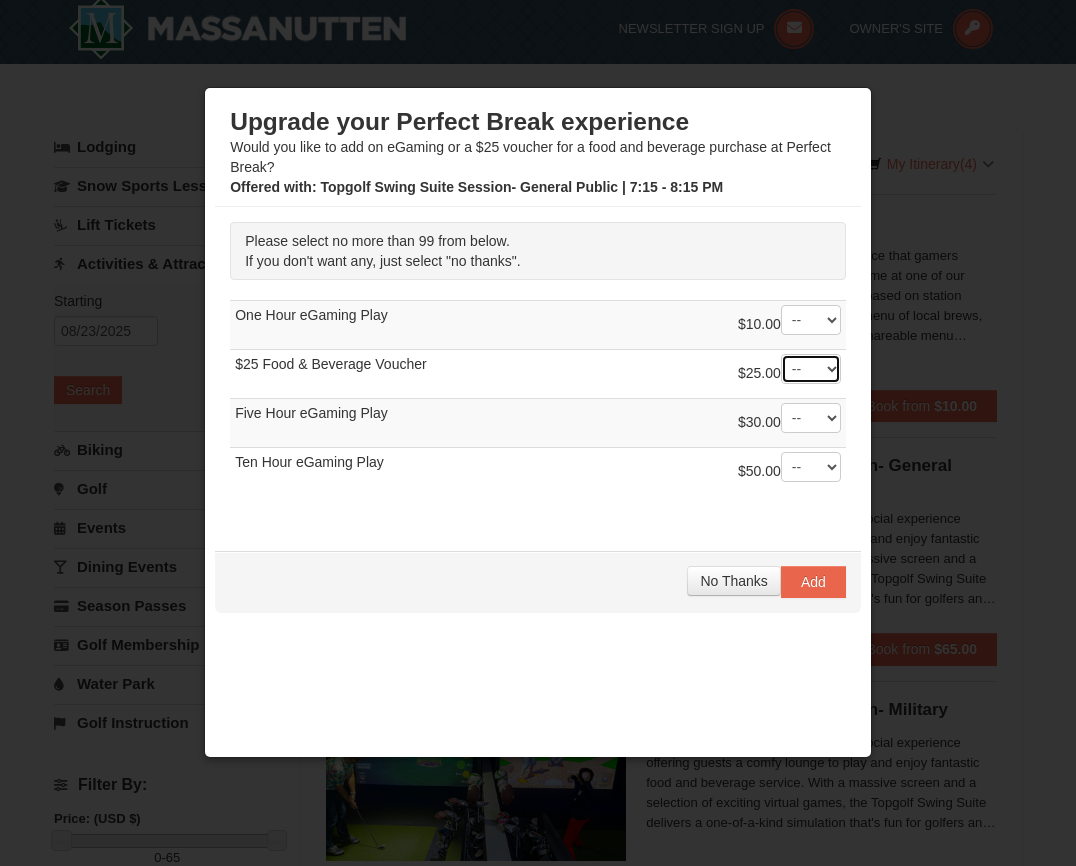 click on "--
01
02
03
04
05
06
07
08" at bounding box center [811, 369] 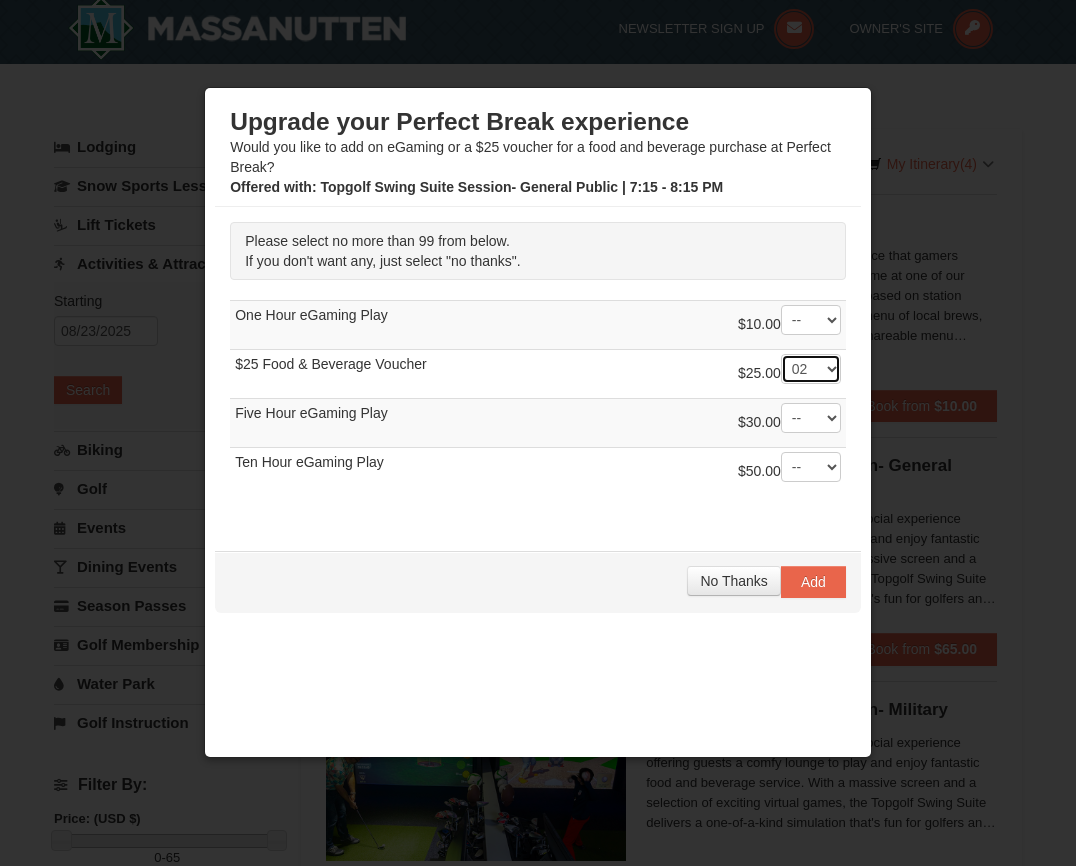 click on "--
01
02
03
04
05
06
07
08" at bounding box center [811, 369] 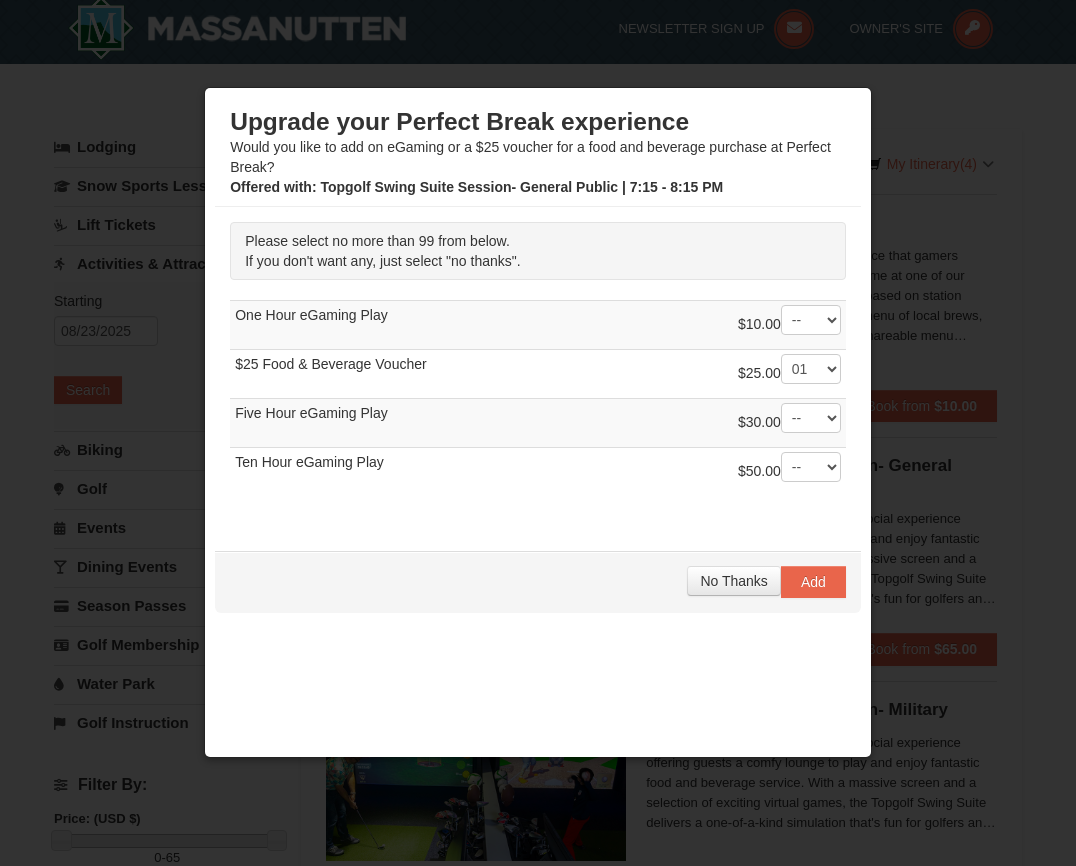 click on "Please select no more than 99 from below.
If you don't want any, just select "no thanks".
-- -- --" at bounding box center [538, 369] 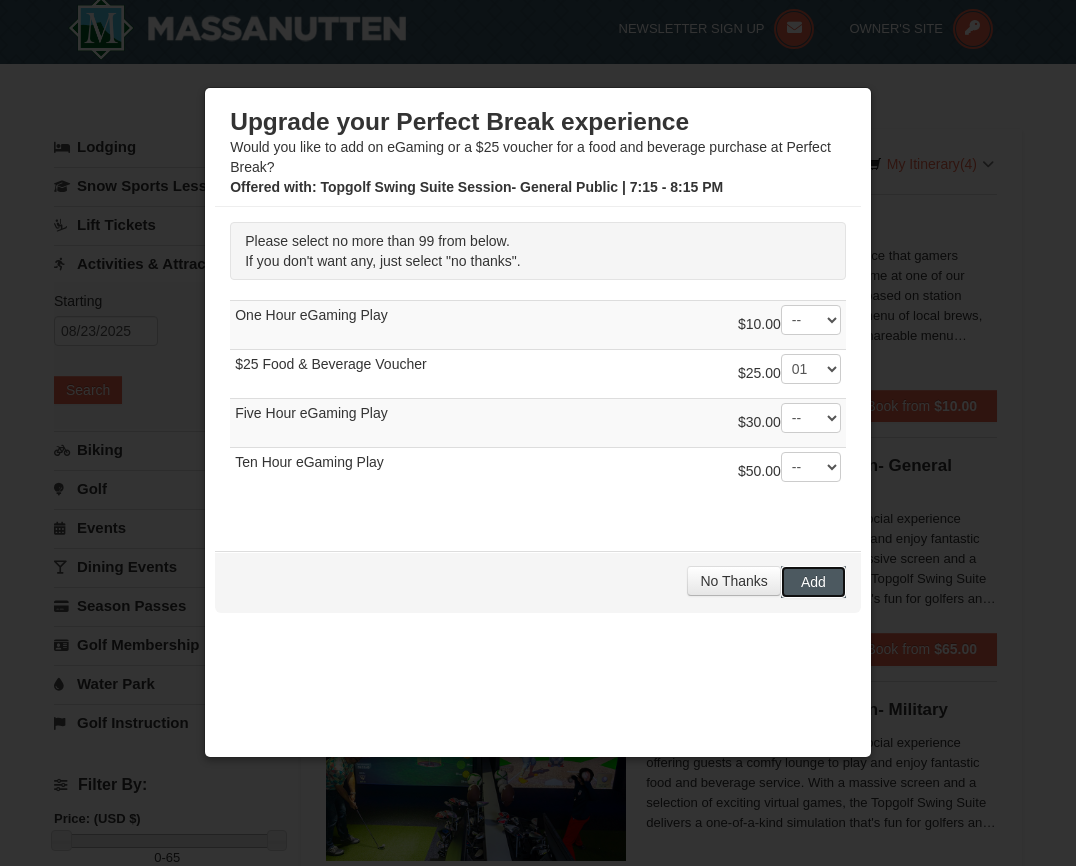 click on "Add" at bounding box center (813, 582) 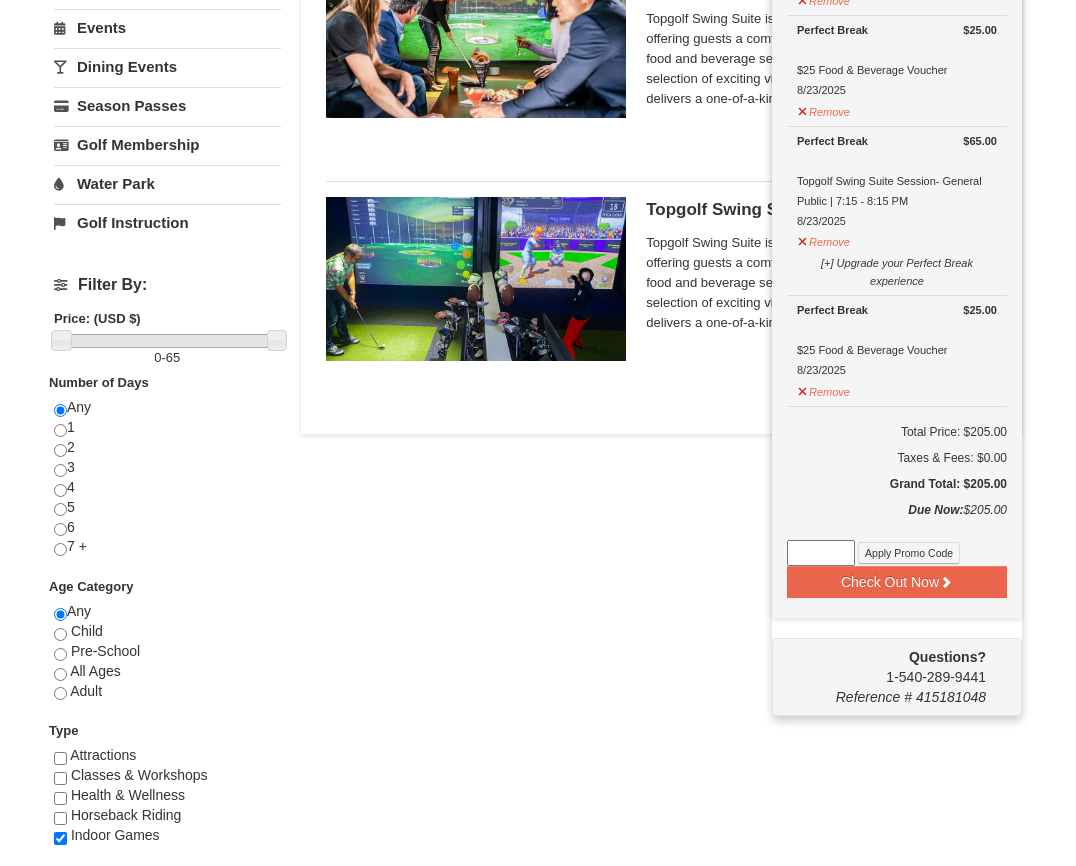 scroll, scrollTop: 517, scrollLeft: 0, axis: vertical 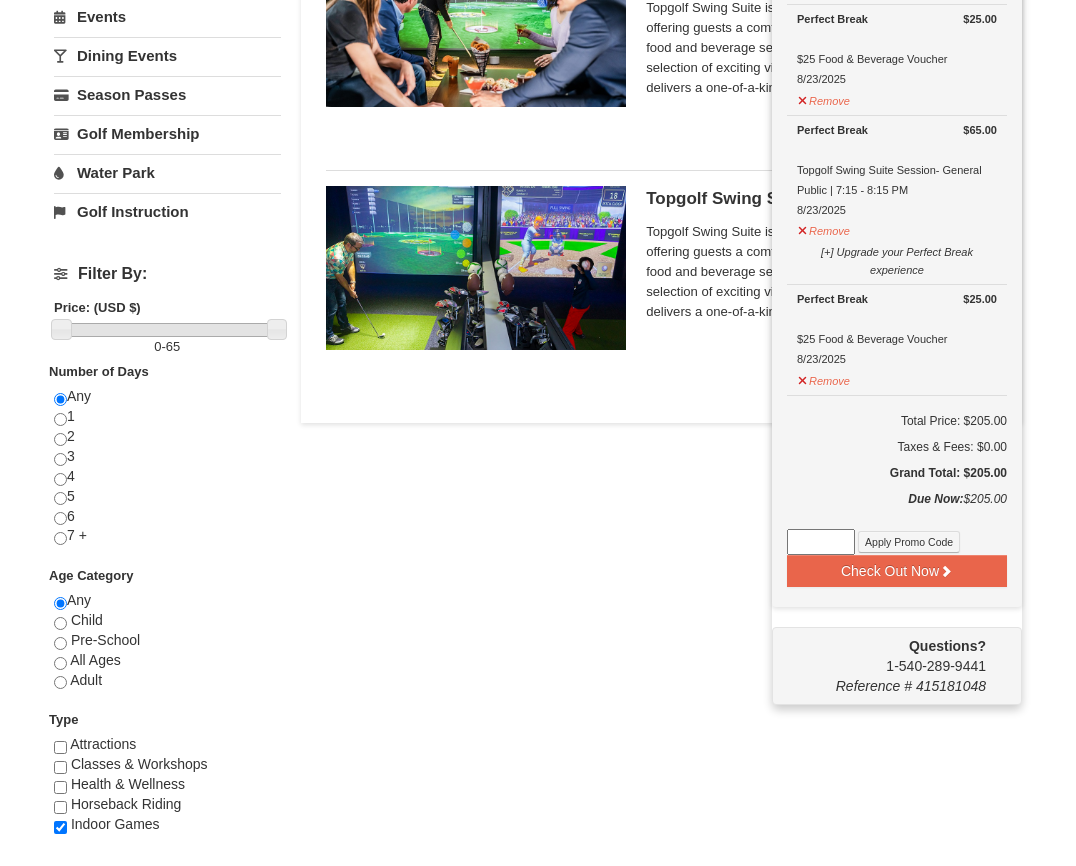 click at bounding box center (821, 542) 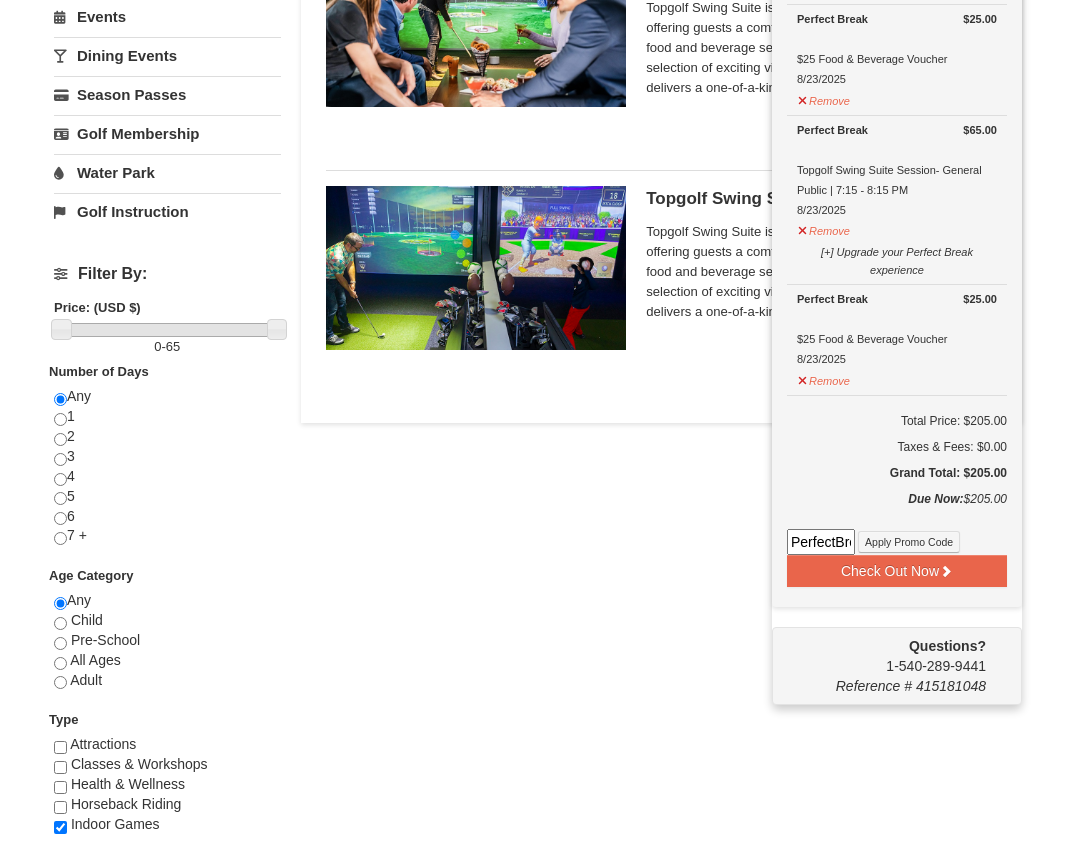 scroll, scrollTop: 0, scrollLeft: 54, axis: horizontal 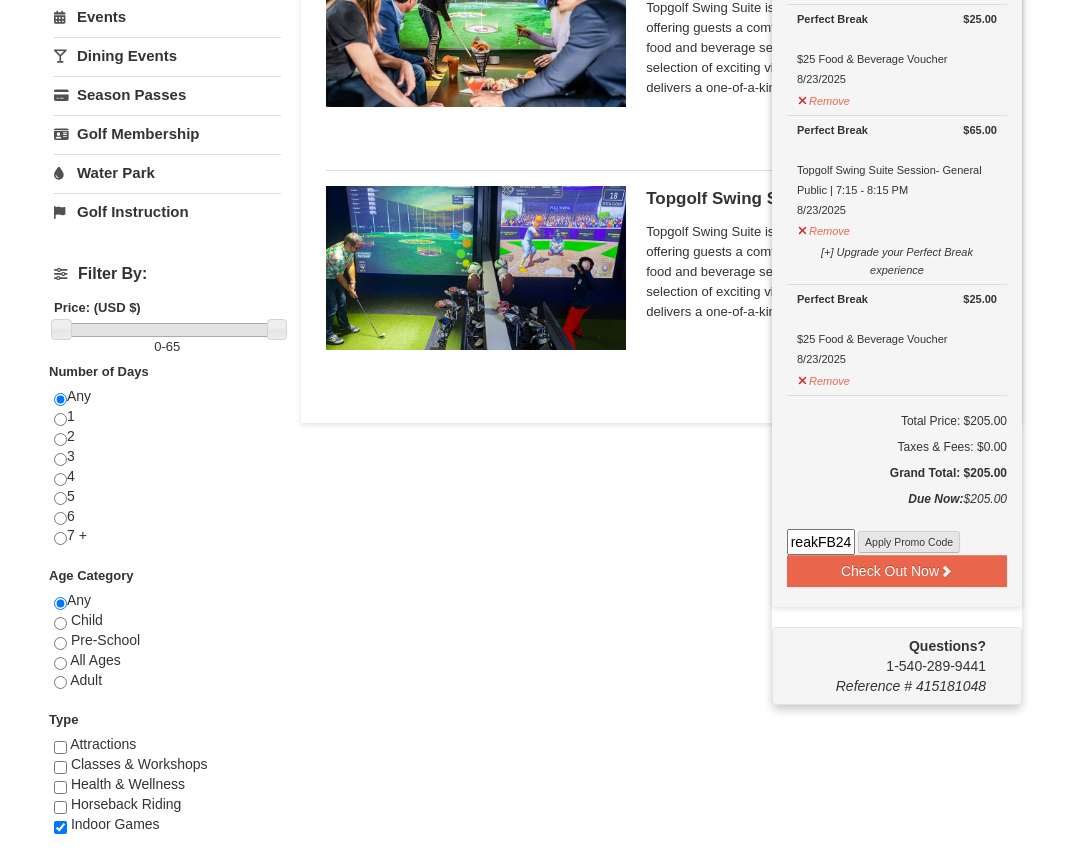 type on "PerfectBreakFB24" 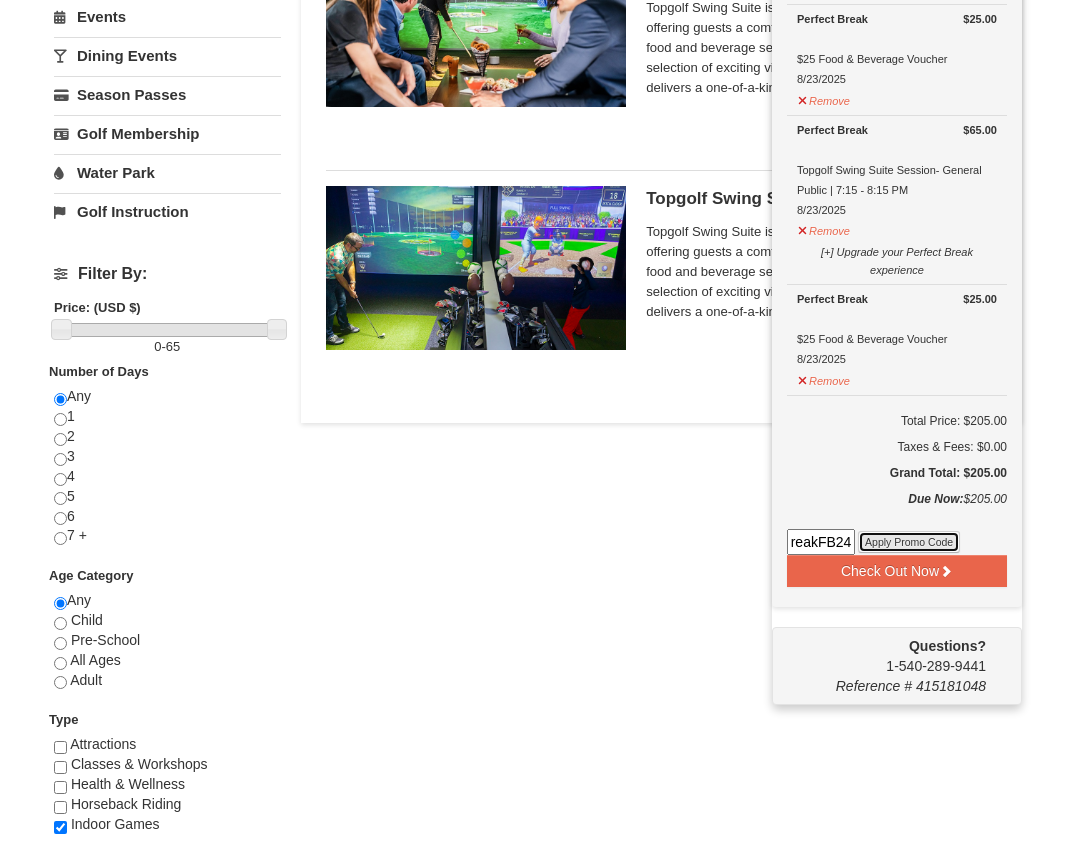 scroll, scrollTop: 0, scrollLeft: 0, axis: both 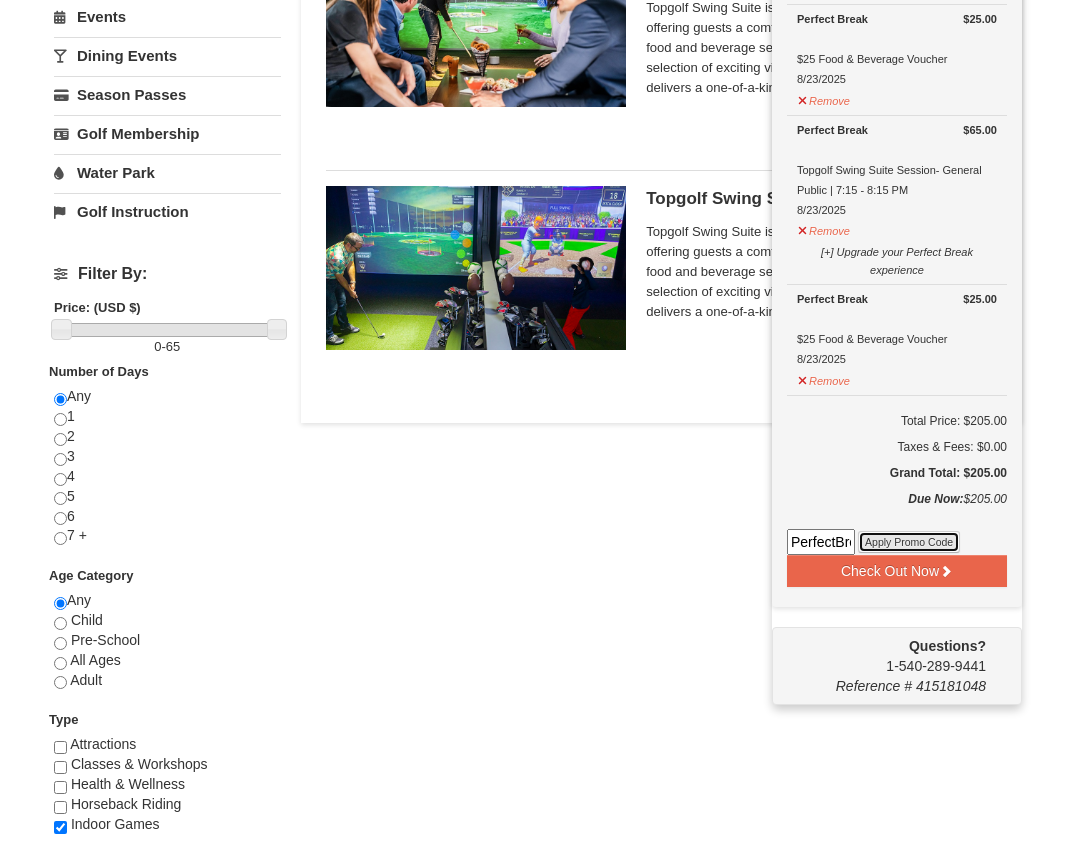 click on "Apply Promo Code" at bounding box center (909, 542) 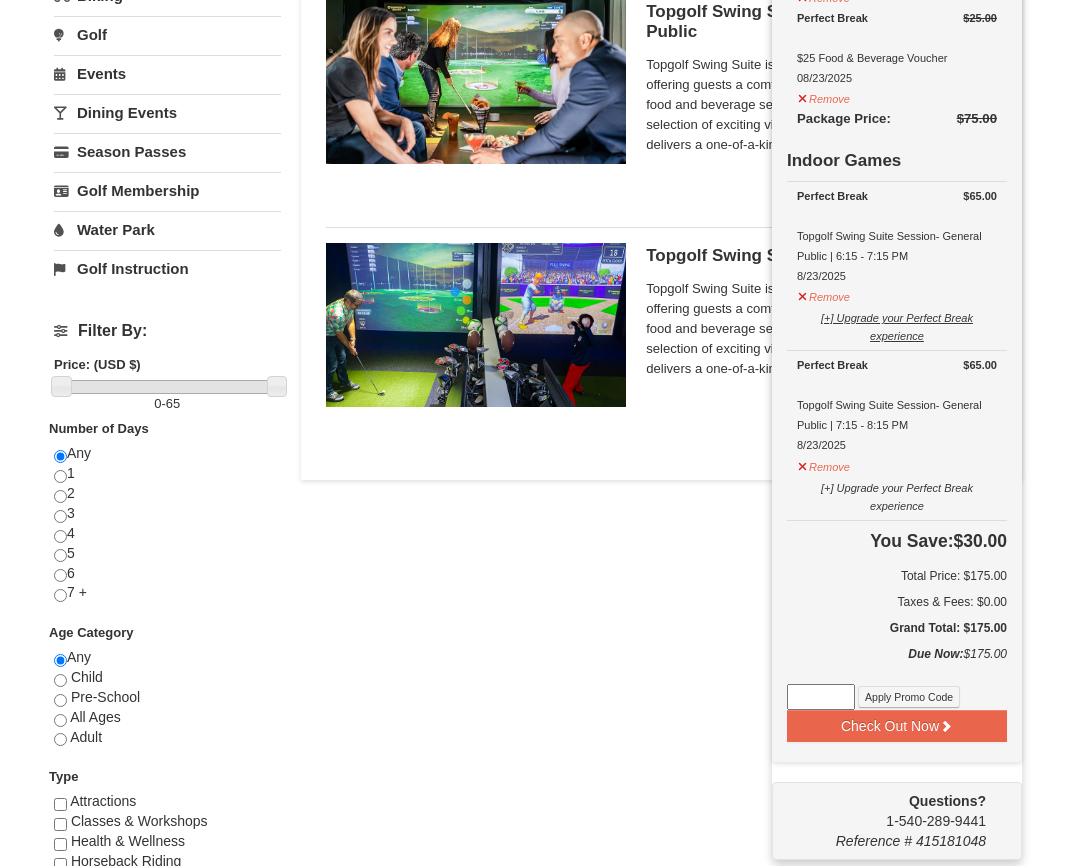scroll, scrollTop: 461, scrollLeft: 0, axis: vertical 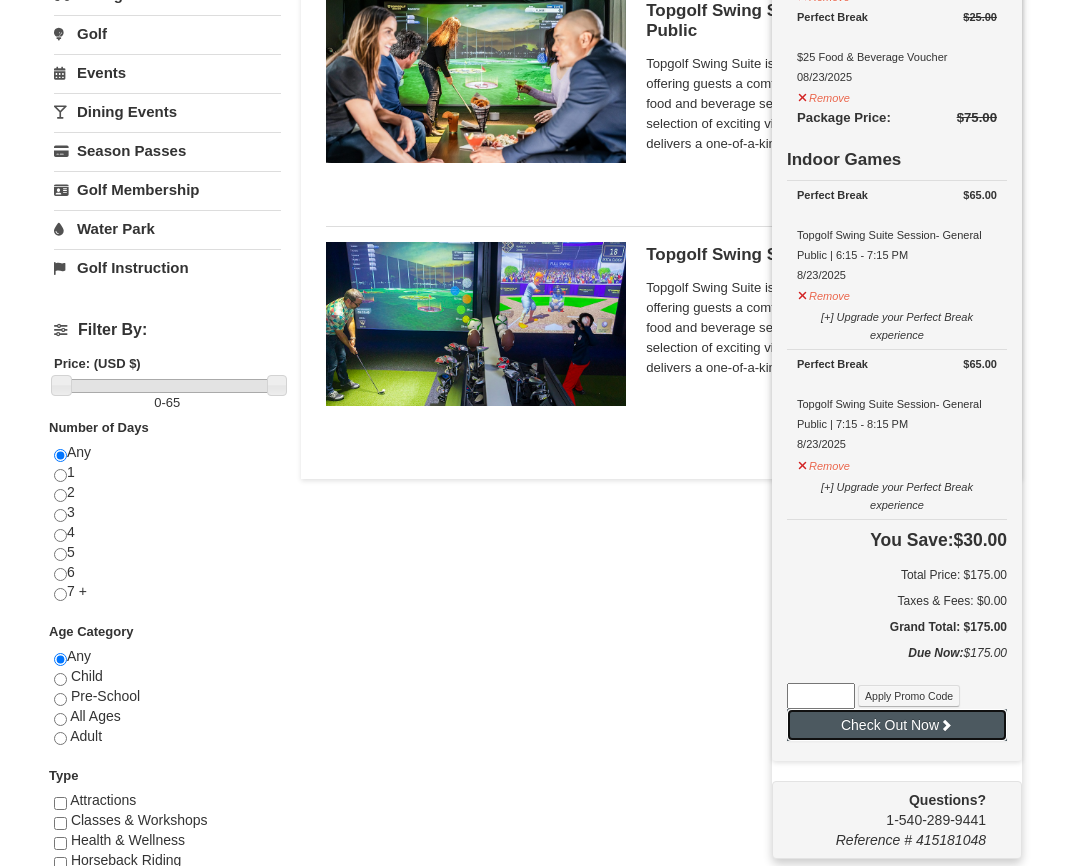 click on "Check Out Now" at bounding box center (897, 725) 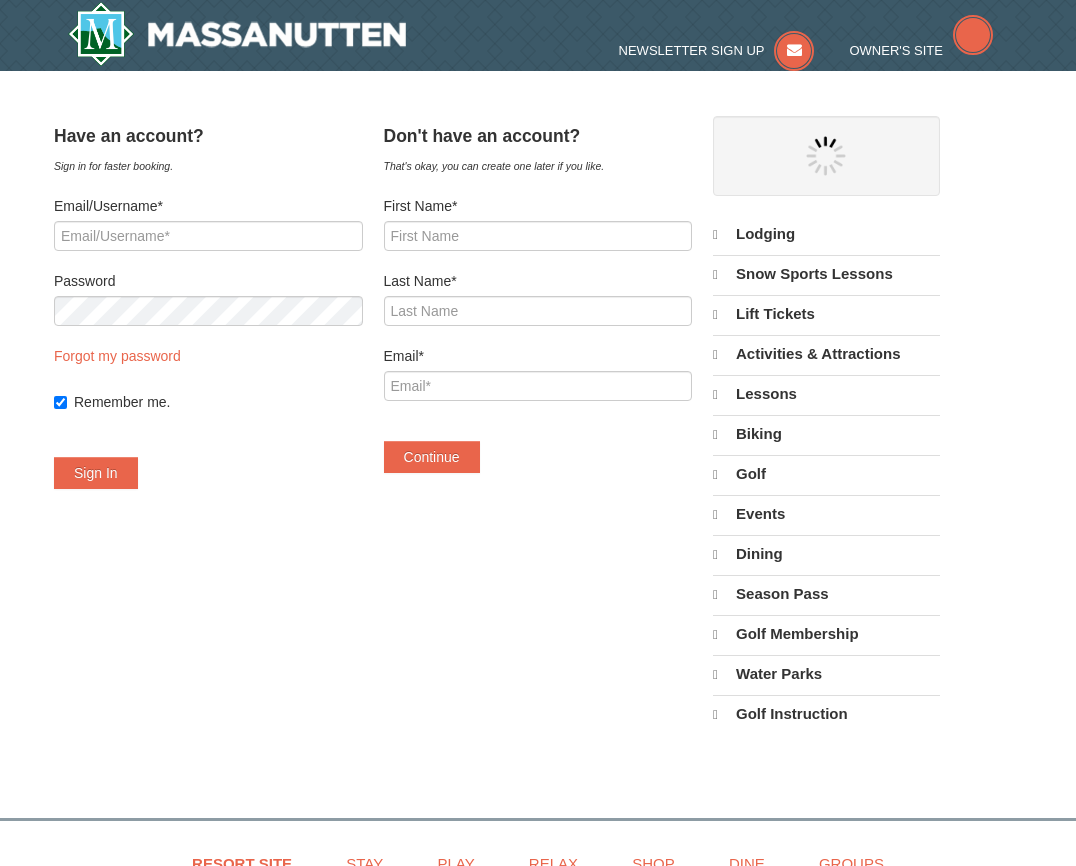 scroll, scrollTop: 0, scrollLeft: 0, axis: both 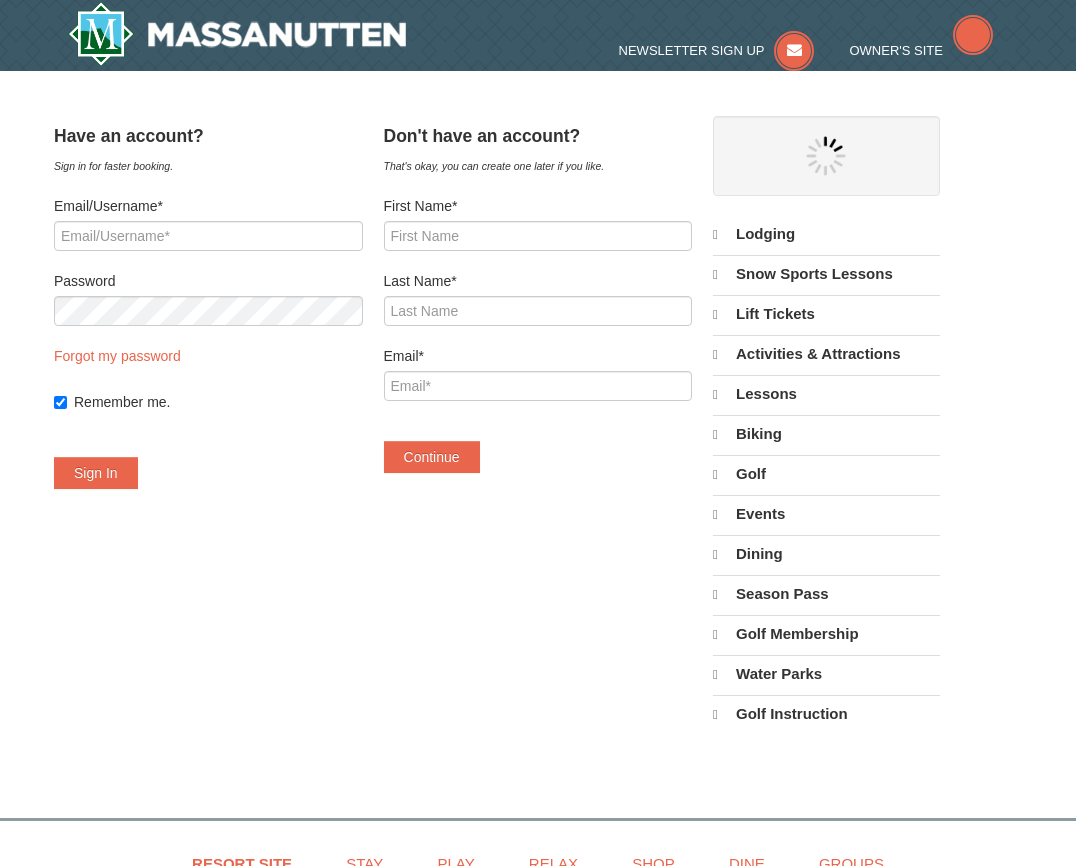 select on "8" 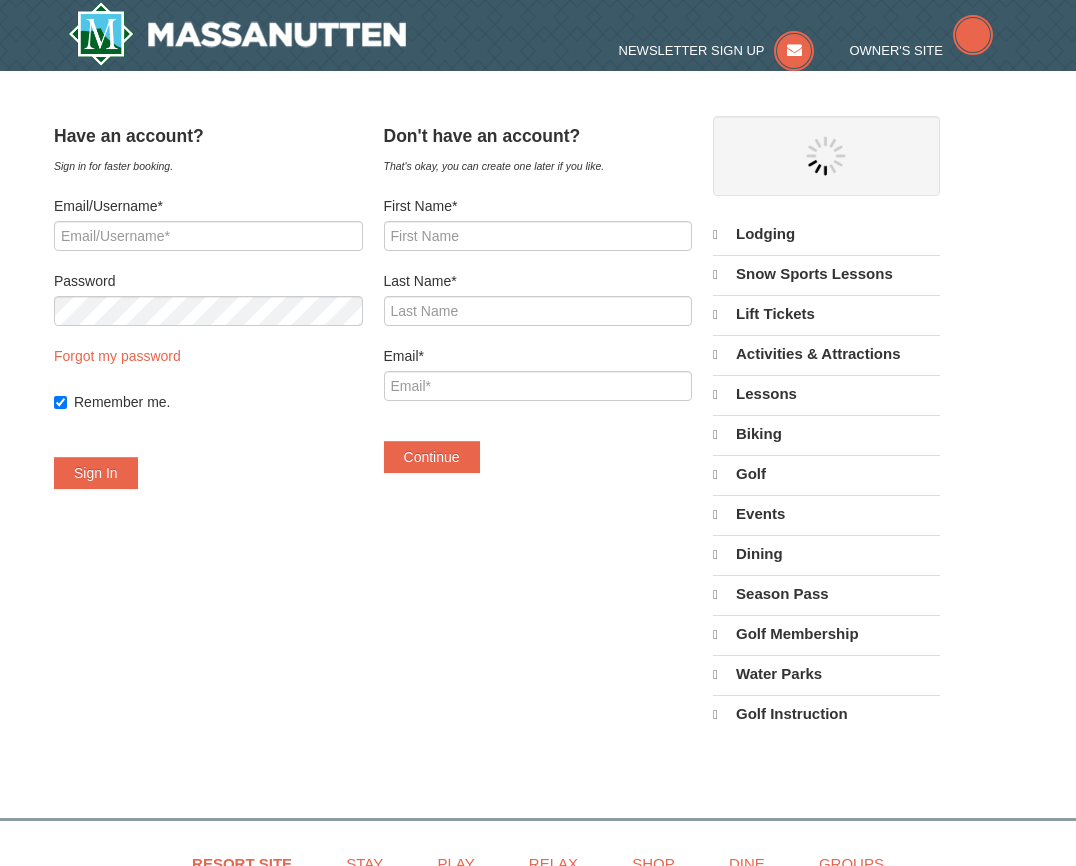 select on "8" 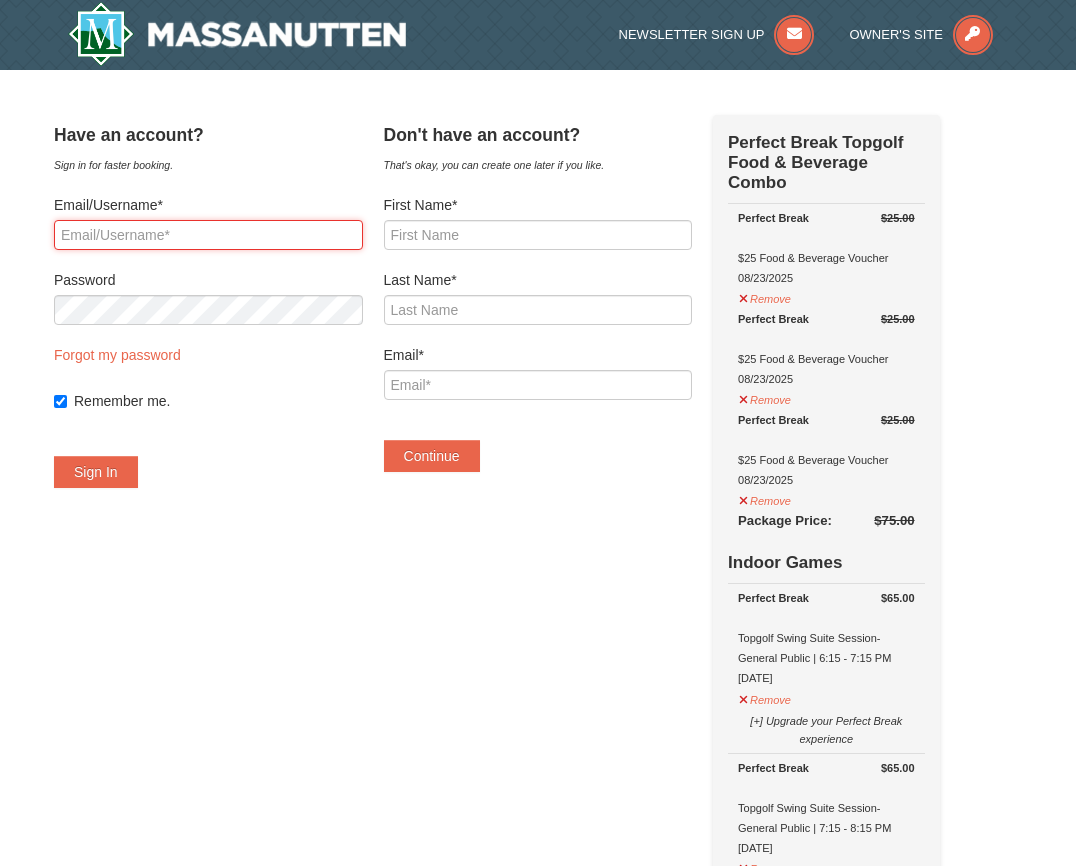 click on "Email/Username*" at bounding box center (208, 235) 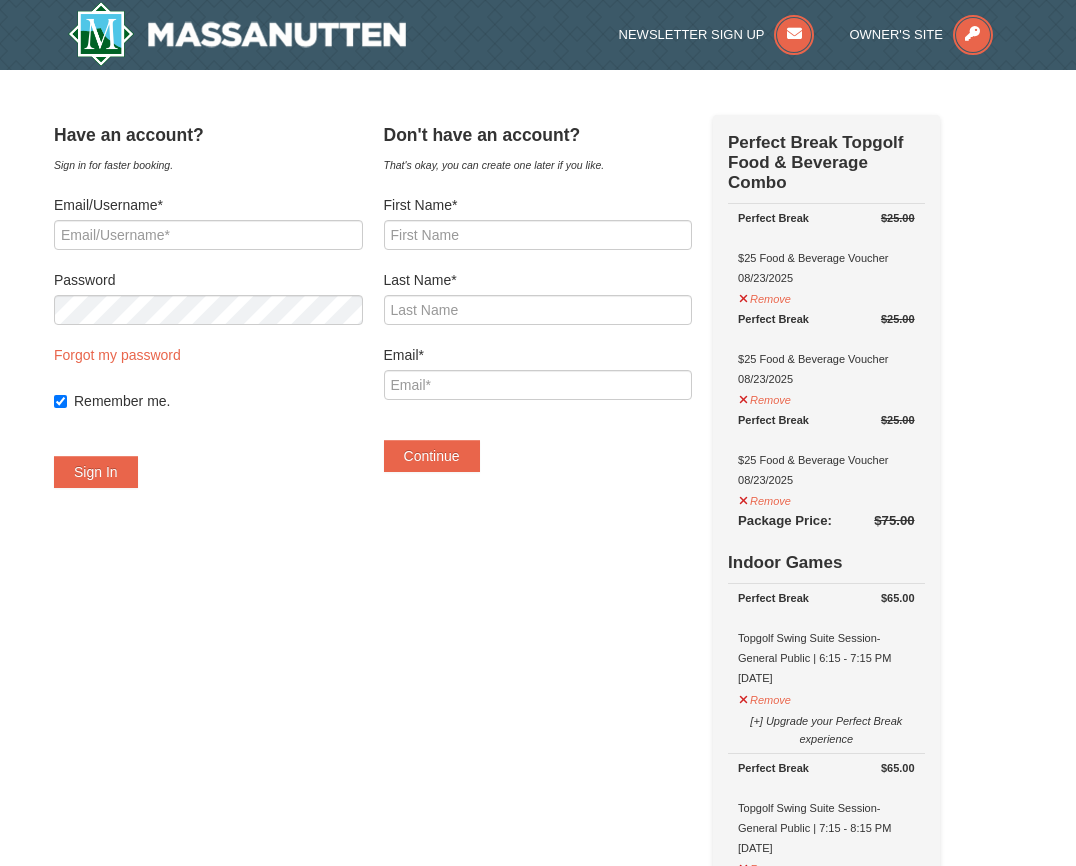 click on "Have an account?
Sign in for faster booking.
Email/Username*
Password
Forgot my password
Remember me.
Sign In
×" at bounding box center [208, 311] 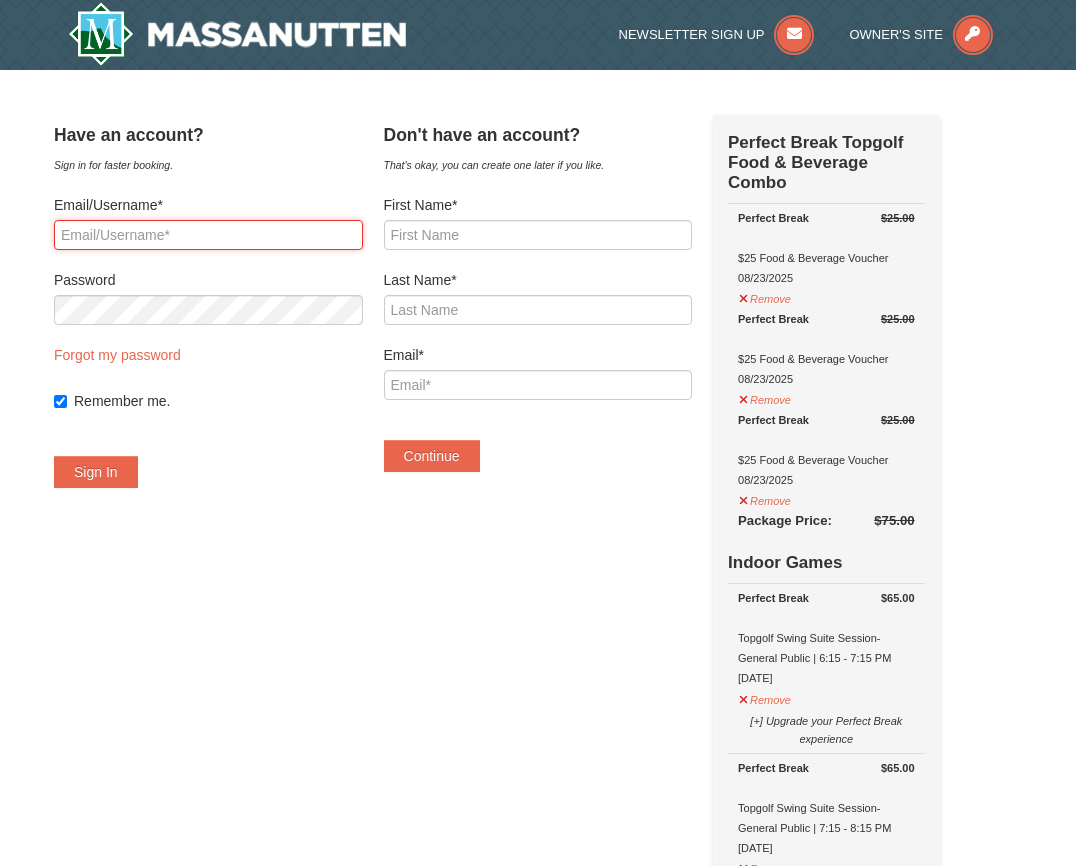 click on "Email/Username*" at bounding box center [208, 235] 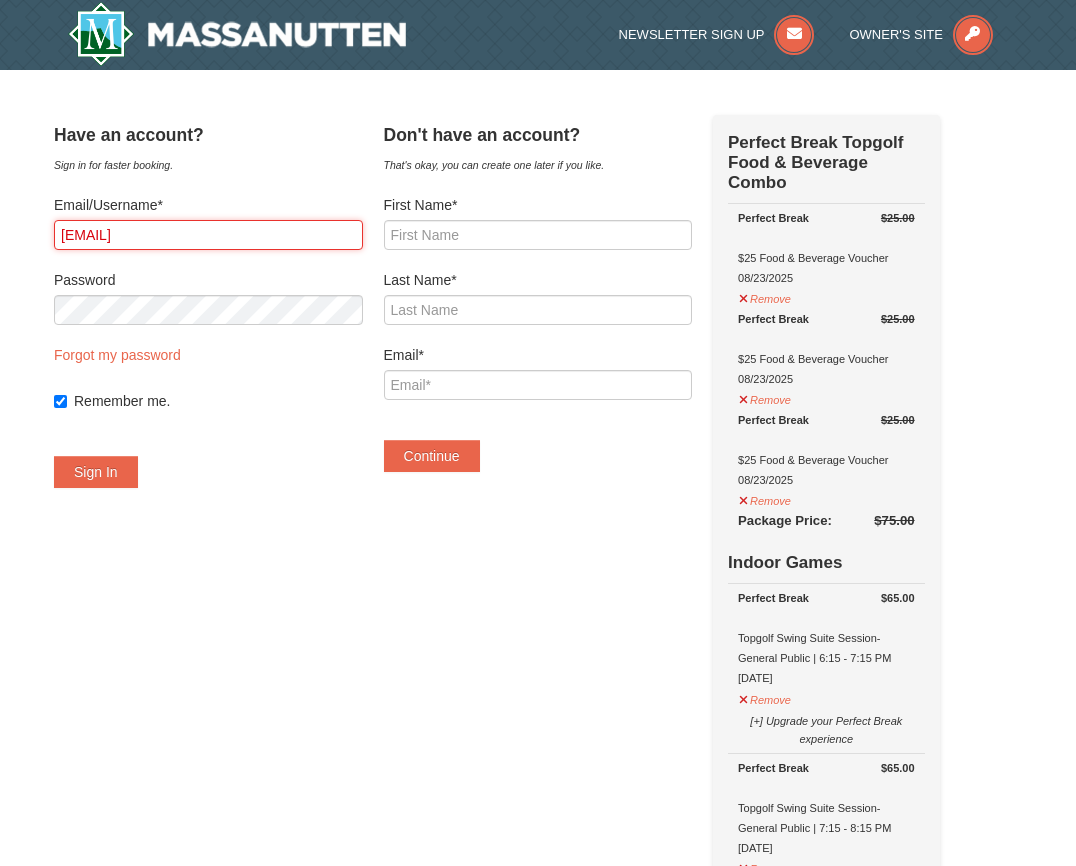 type on "pwriley57@gmail.com" 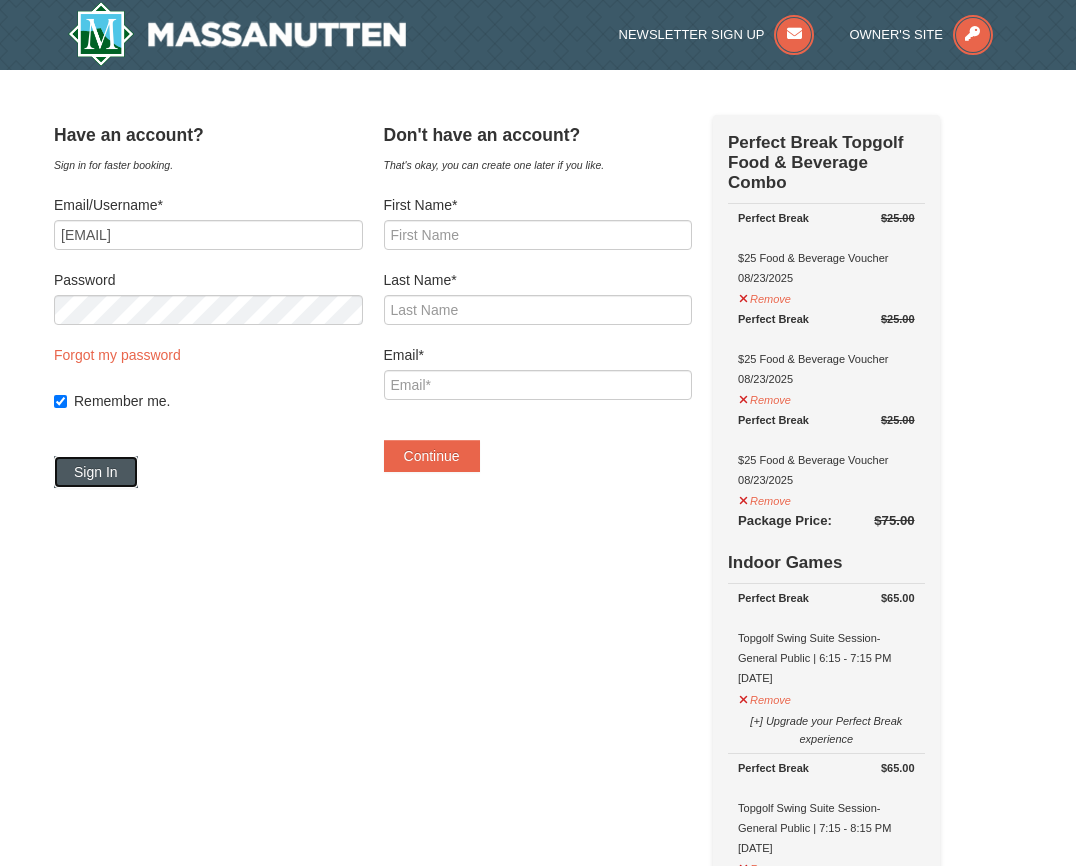 click on "Sign In" at bounding box center (96, 472) 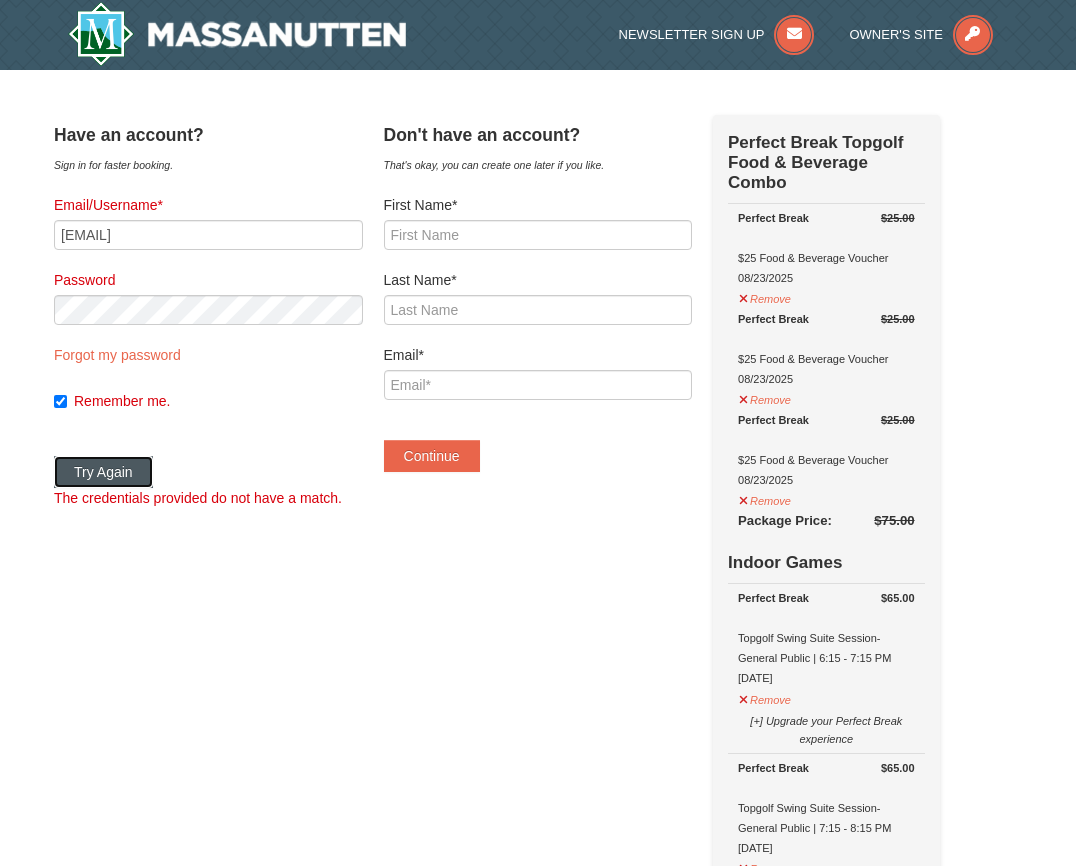 click on "Try Again" at bounding box center (103, 472) 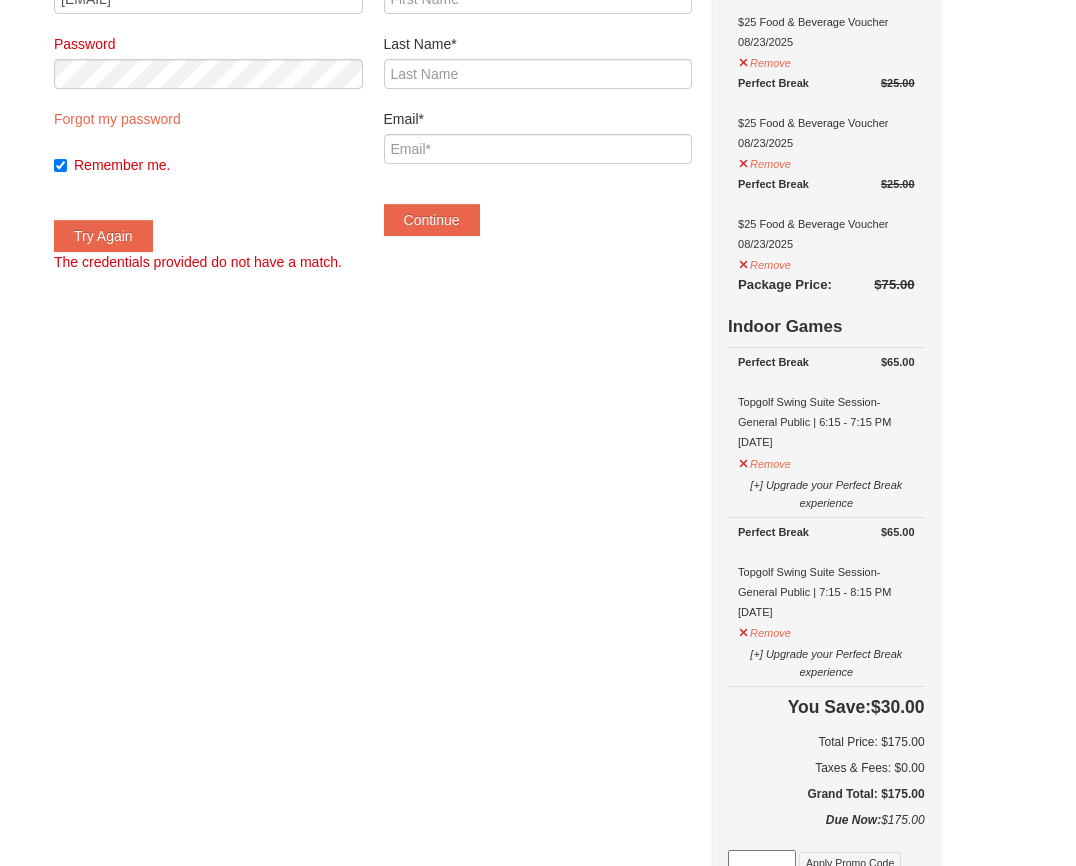 scroll, scrollTop: 238, scrollLeft: 0, axis: vertical 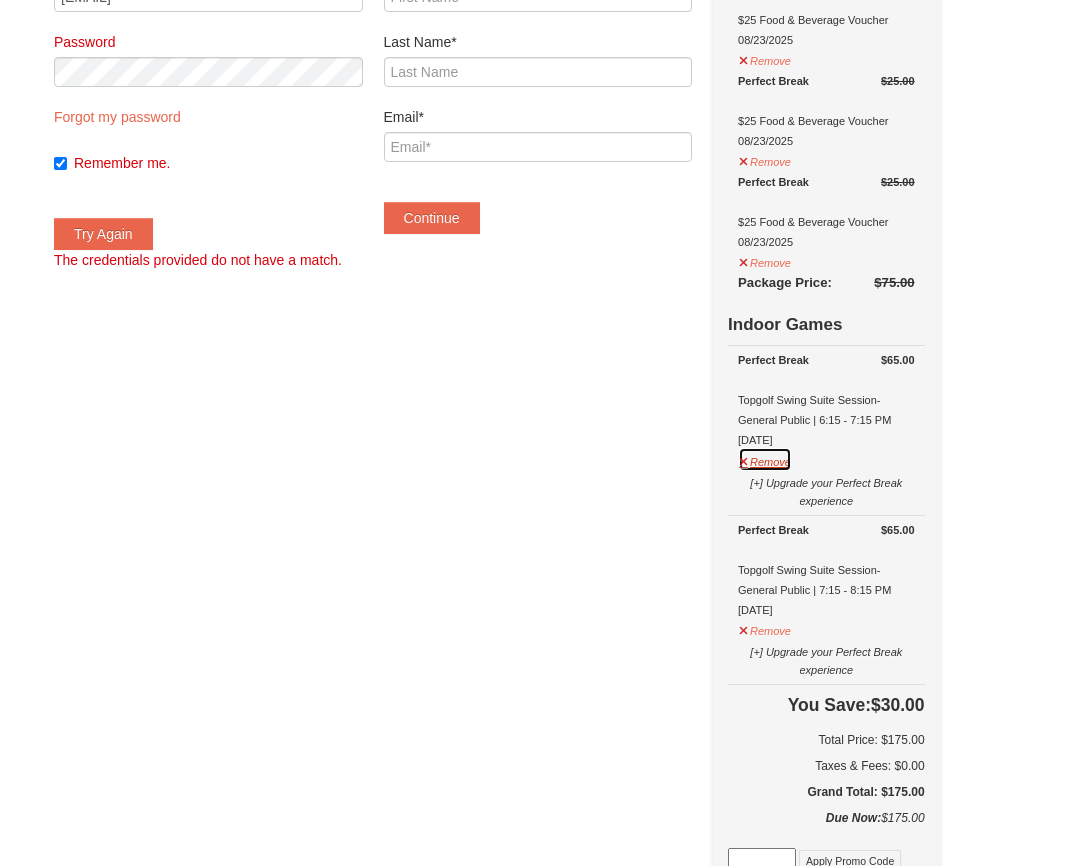click on "Remove" at bounding box center [765, 459] 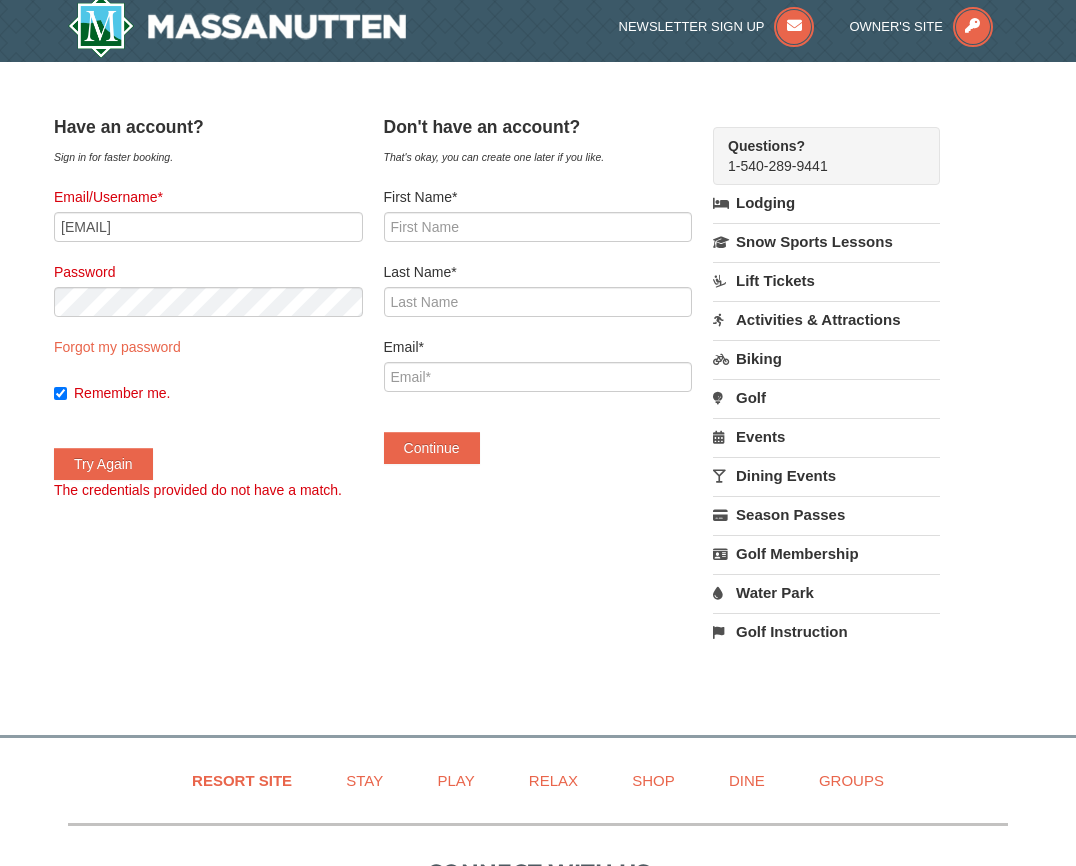 scroll, scrollTop: 0, scrollLeft: 0, axis: both 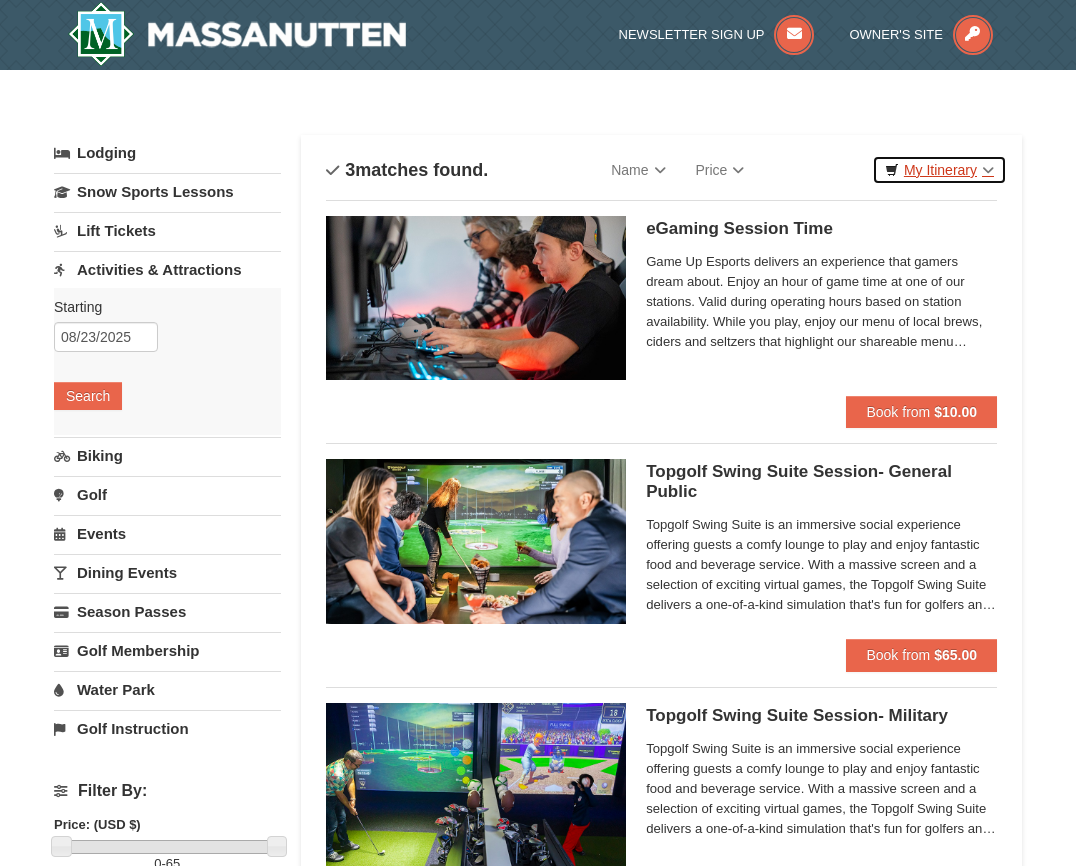 click on "My Itinerary" at bounding box center (939, 170) 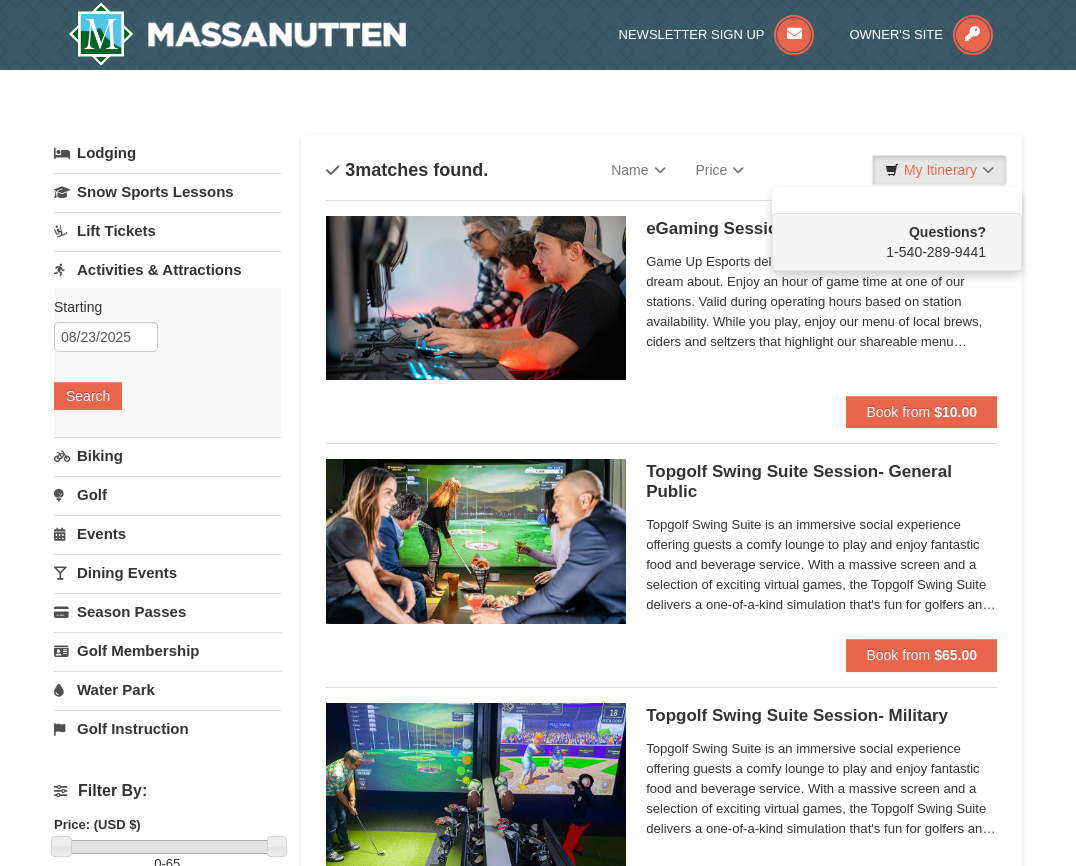 click on "×
Categories
List
Filter
My Itinerary
Questions?  1-540-289-9441
Lodging
Arrival Please format dates MM/DD/YYYY Please format dates MM/DD/YYYY
08/23/2025
Departure Please format dates MM/DD/YYYY Please format dates MM/DD/YYYY
08/25/2025
Adults 2 Children 0 May" at bounding box center [538, 761] 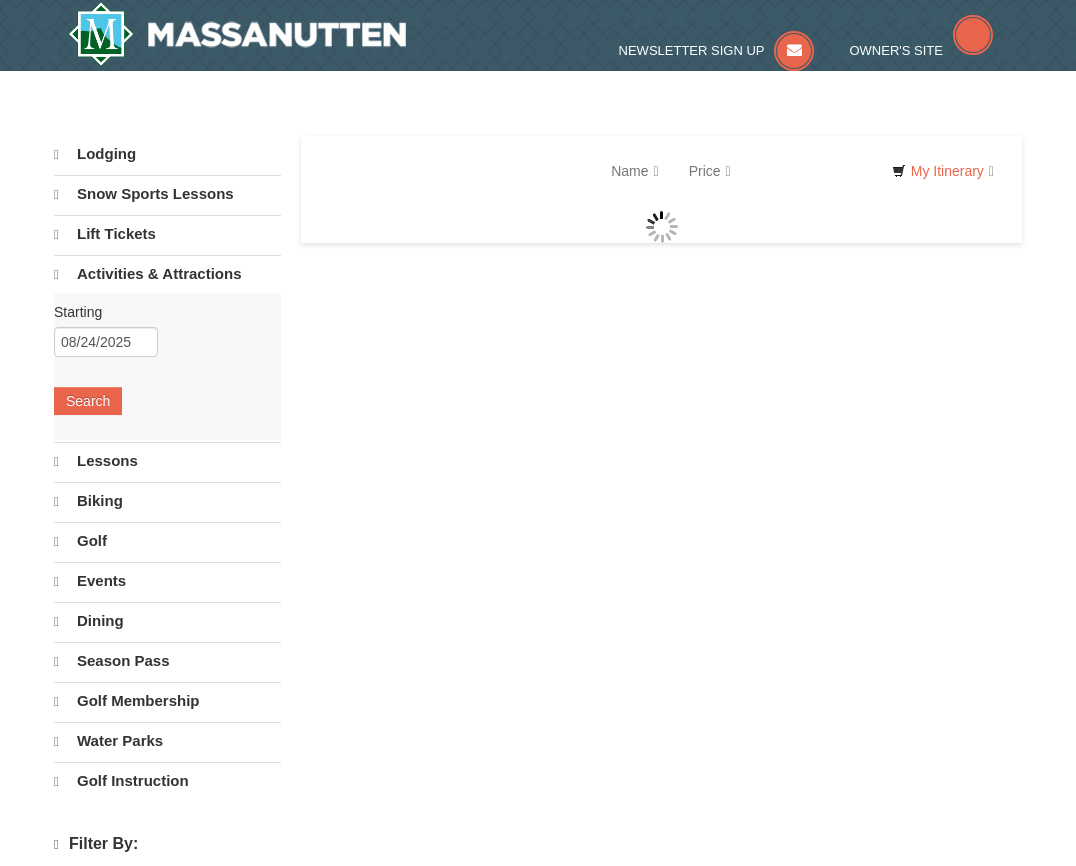 scroll, scrollTop: 0, scrollLeft: 0, axis: both 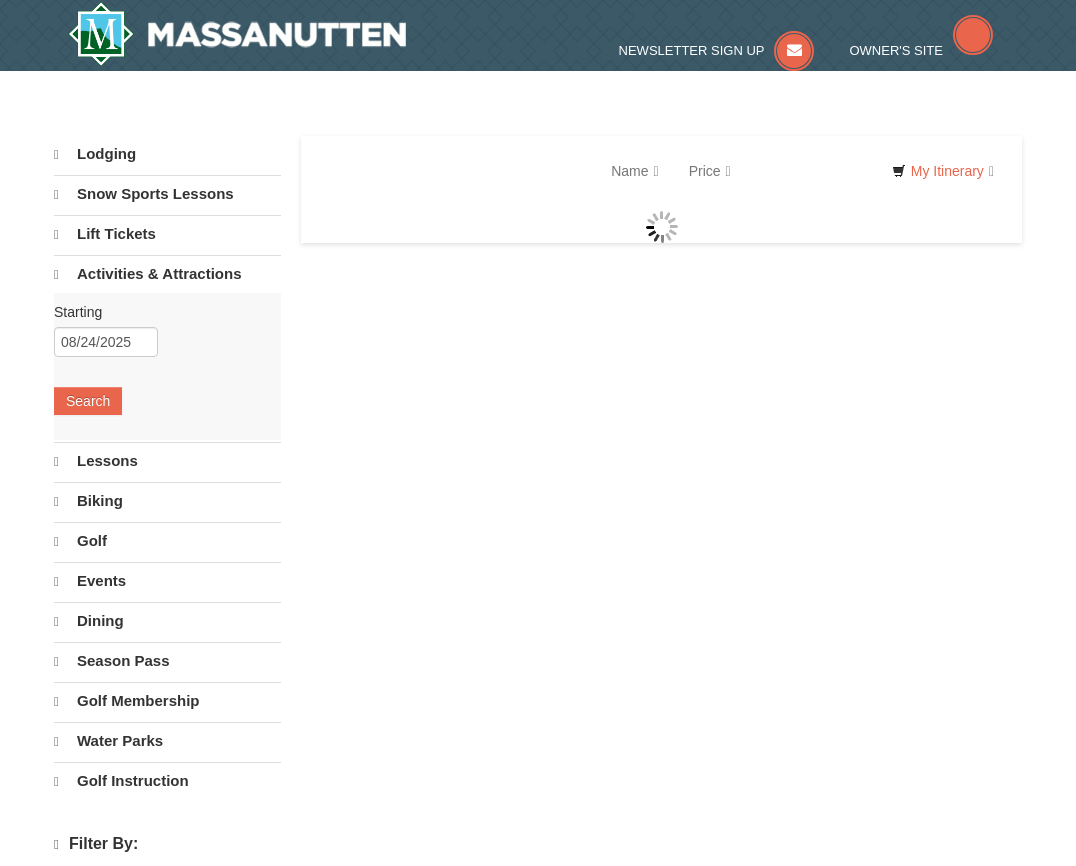 select on "8" 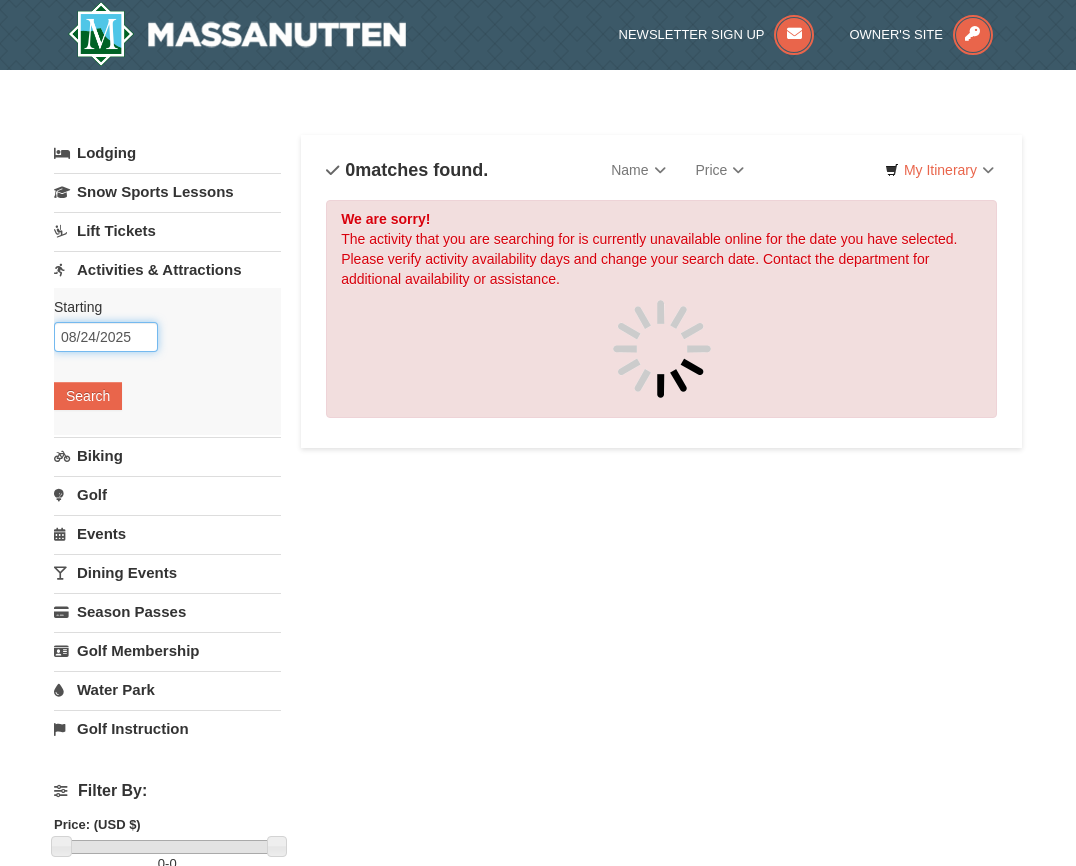 click on "08/24/2025" at bounding box center [106, 337] 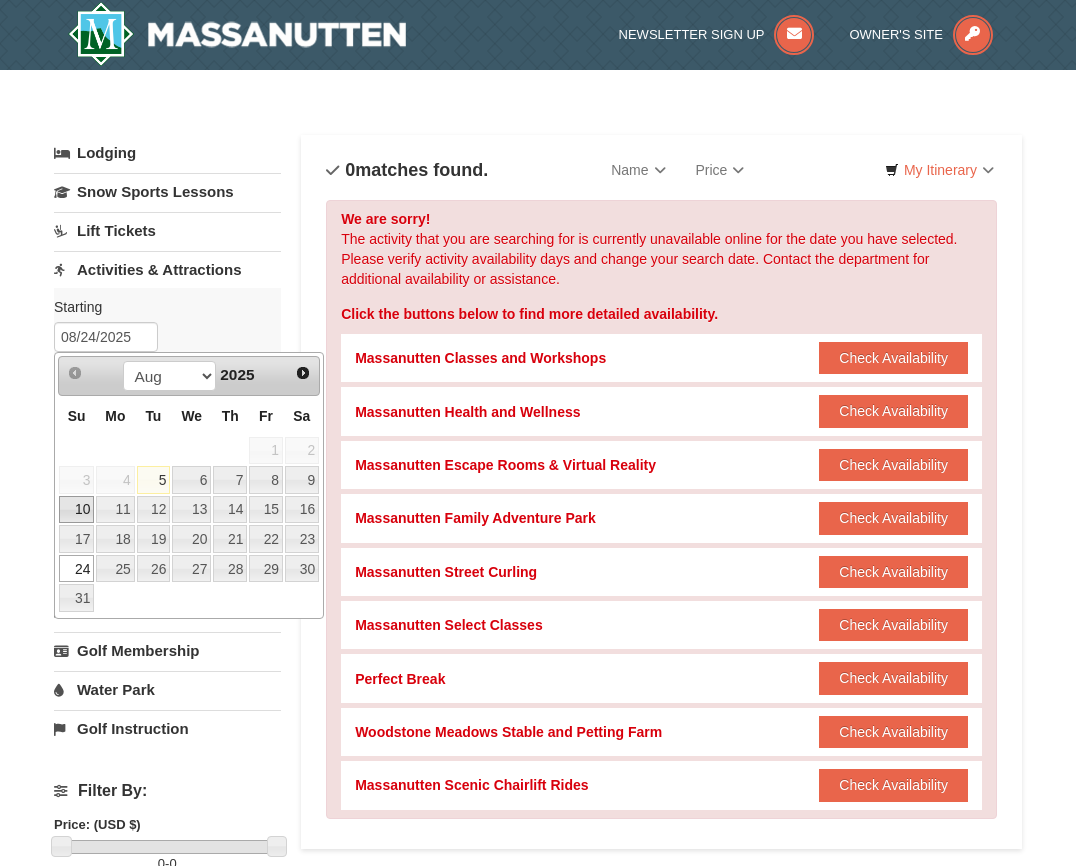 click on "10" at bounding box center (76, 510) 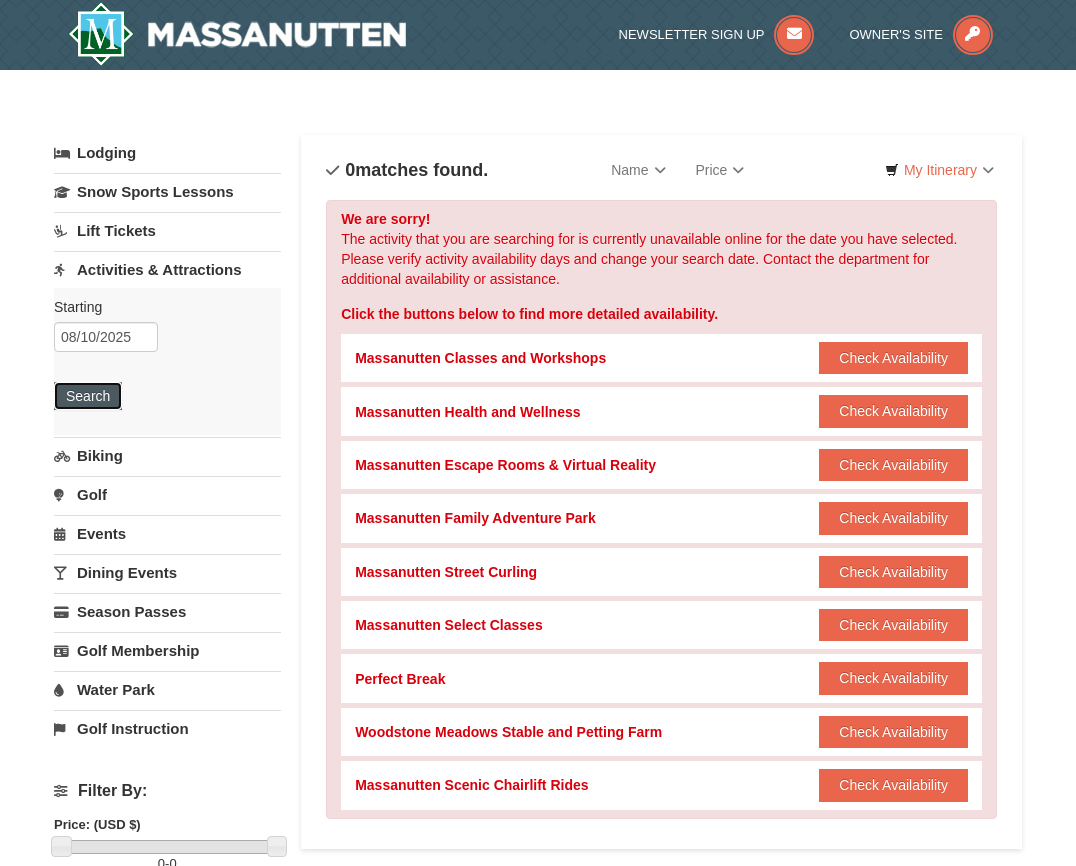 click on "Search" at bounding box center [88, 396] 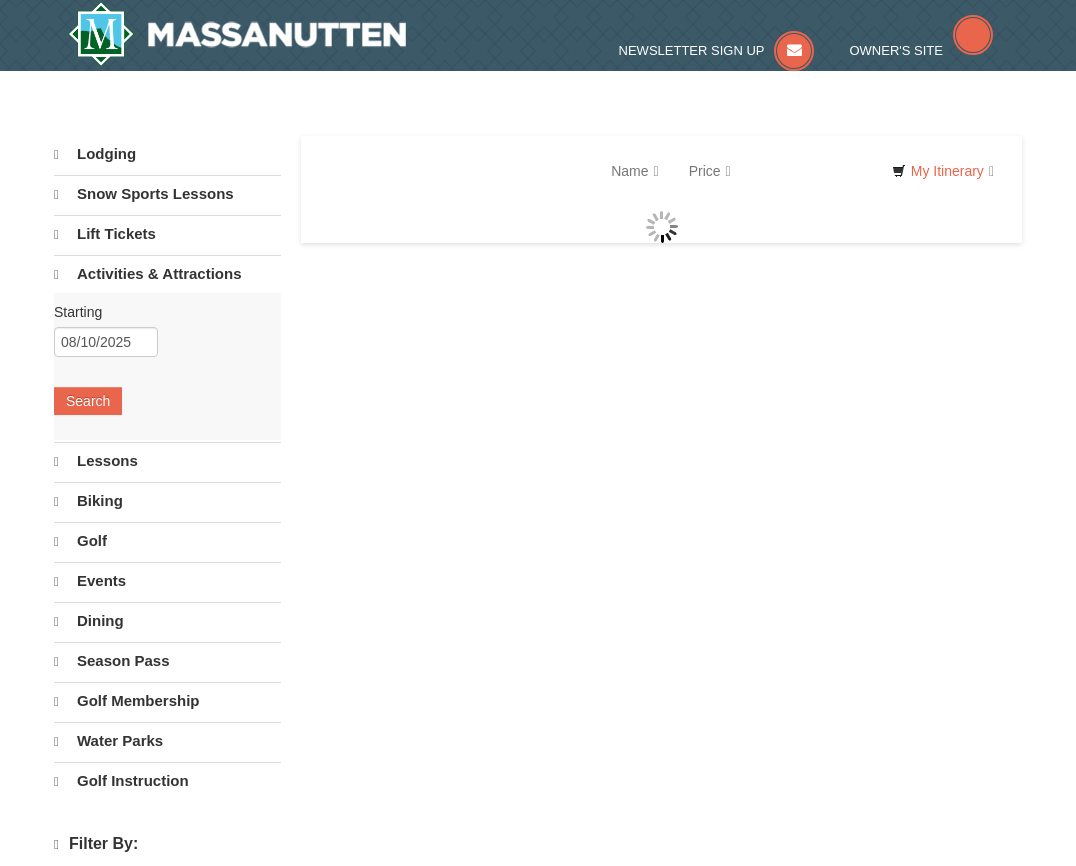 scroll, scrollTop: 0, scrollLeft: 0, axis: both 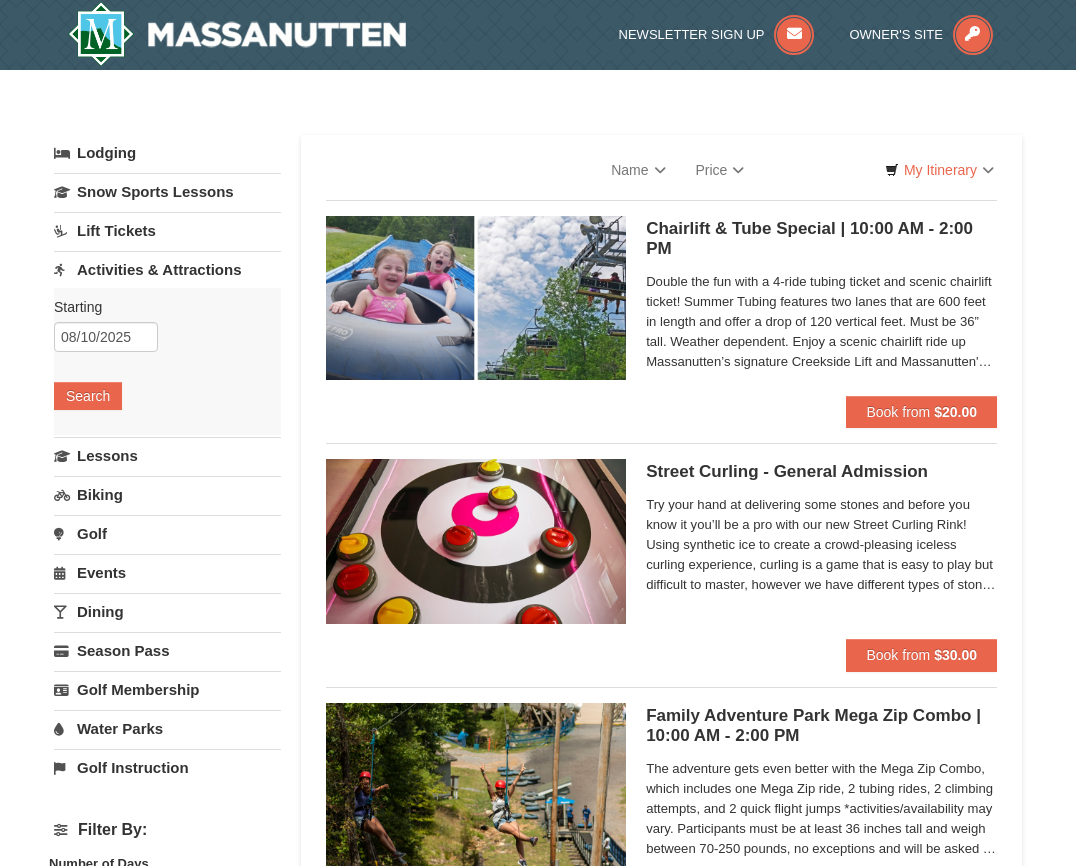 select on "8" 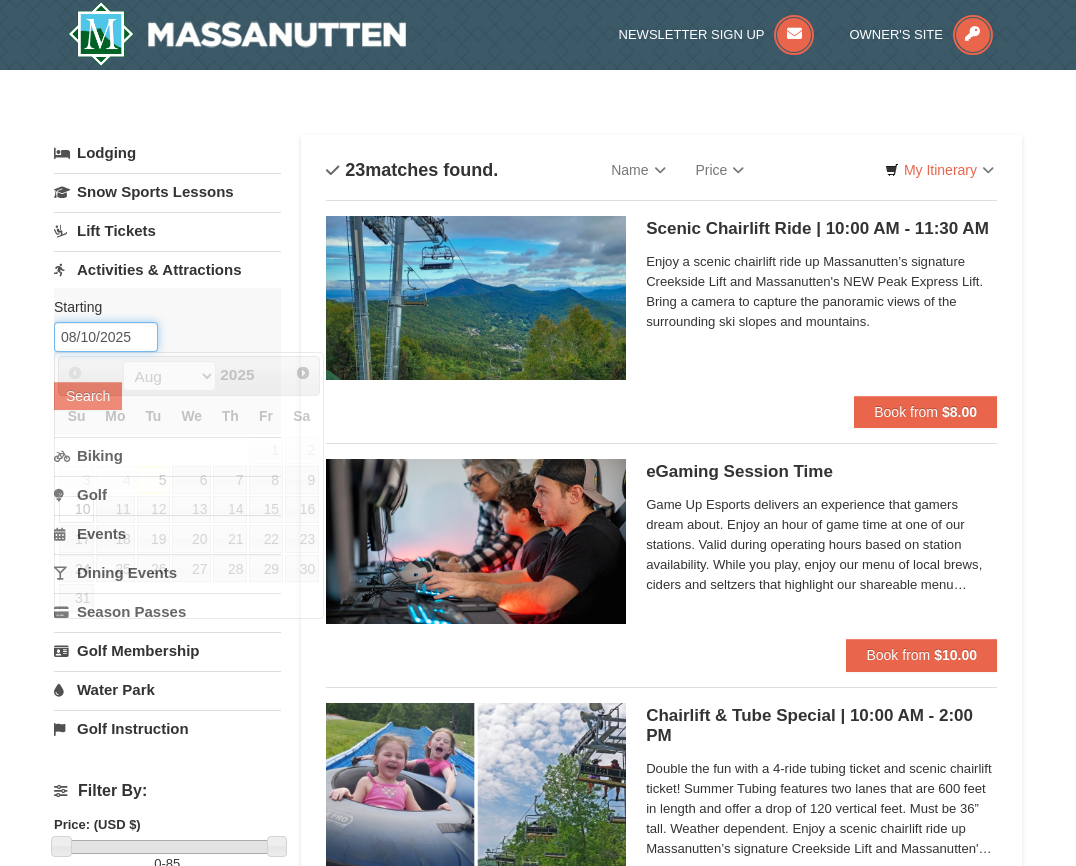 click on "08/10/2025" at bounding box center (106, 337) 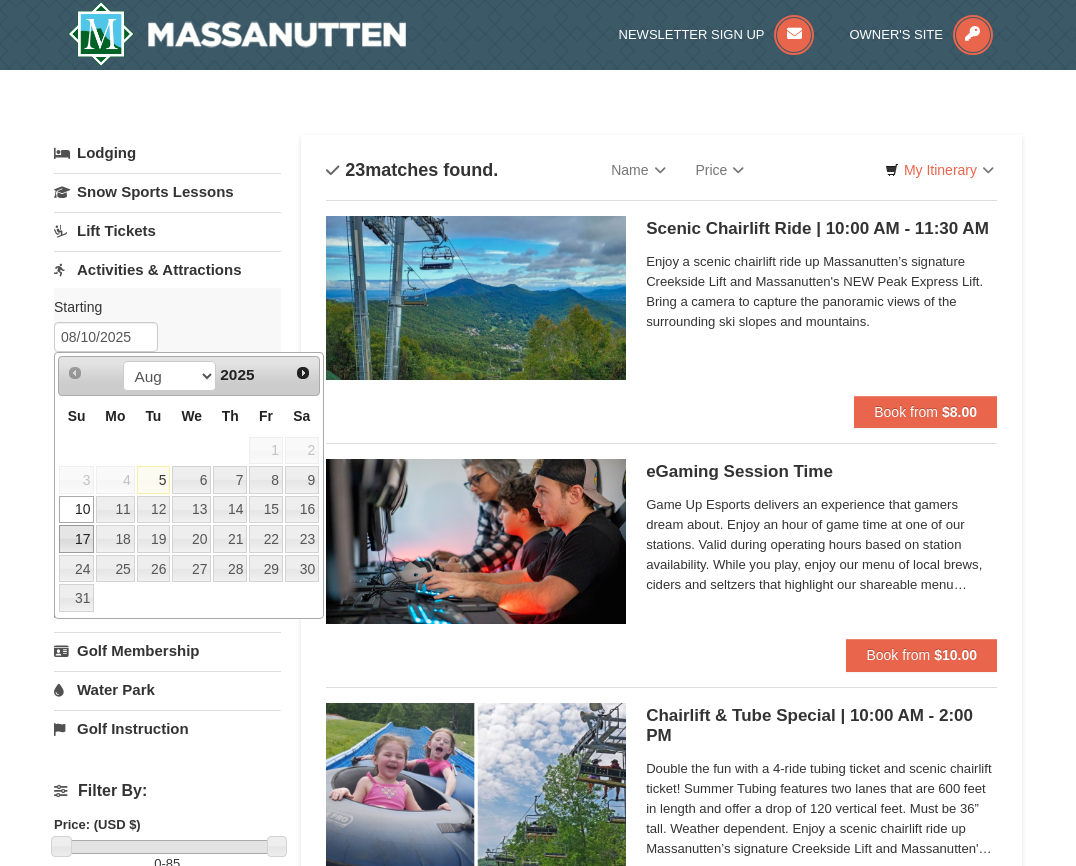 click on "17" at bounding box center (76, 539) 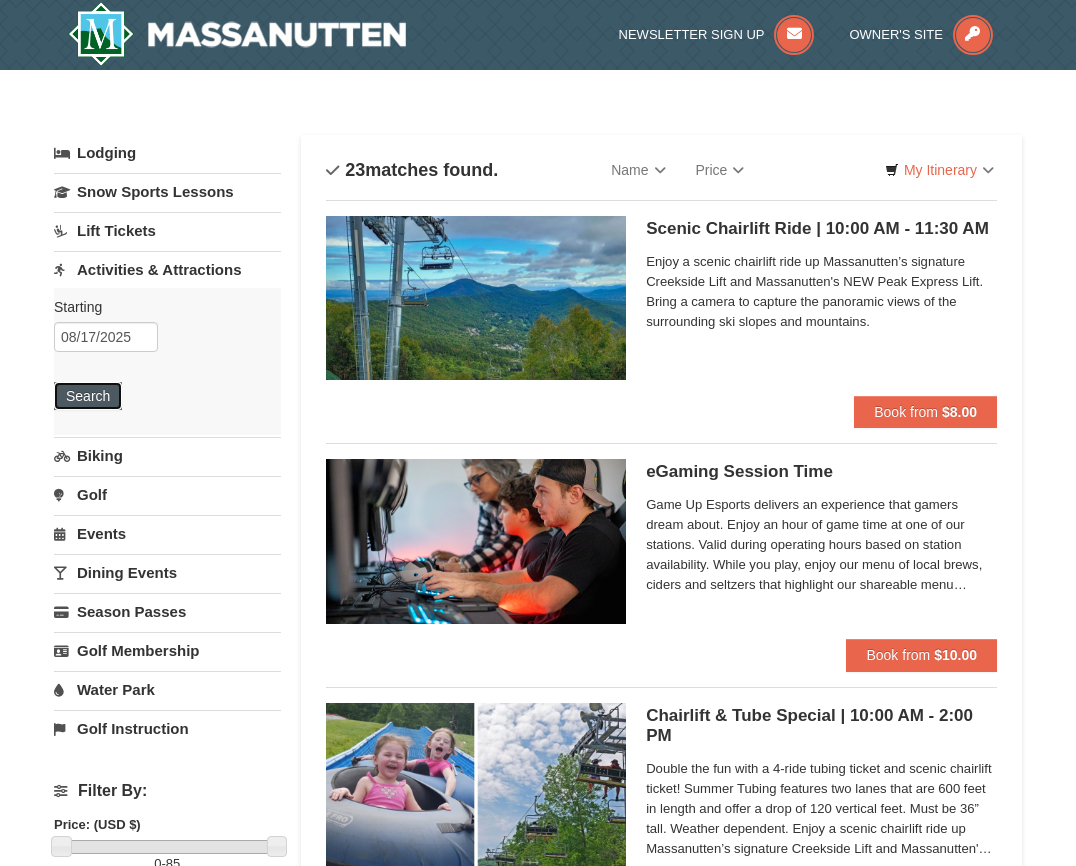 click on "Search" at bounding box center (88, 396) 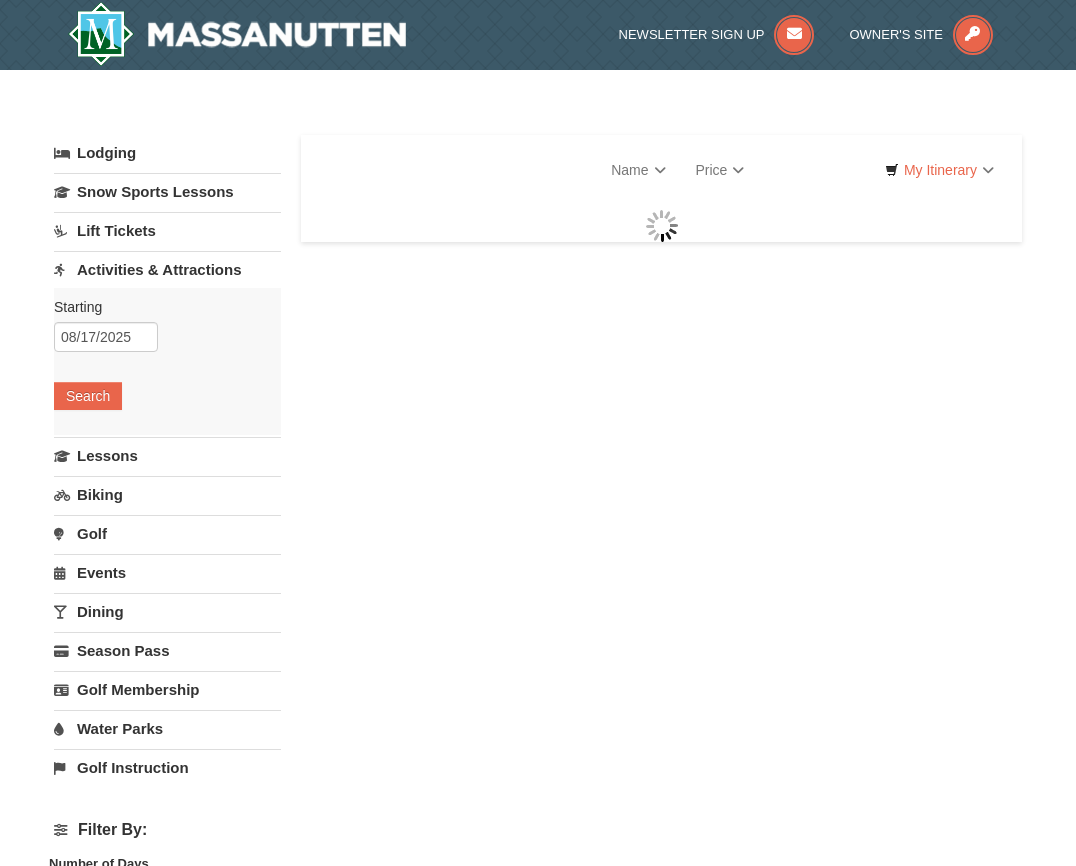 scroll, scrollTop: 0, scrollLeft: 0, axis: both 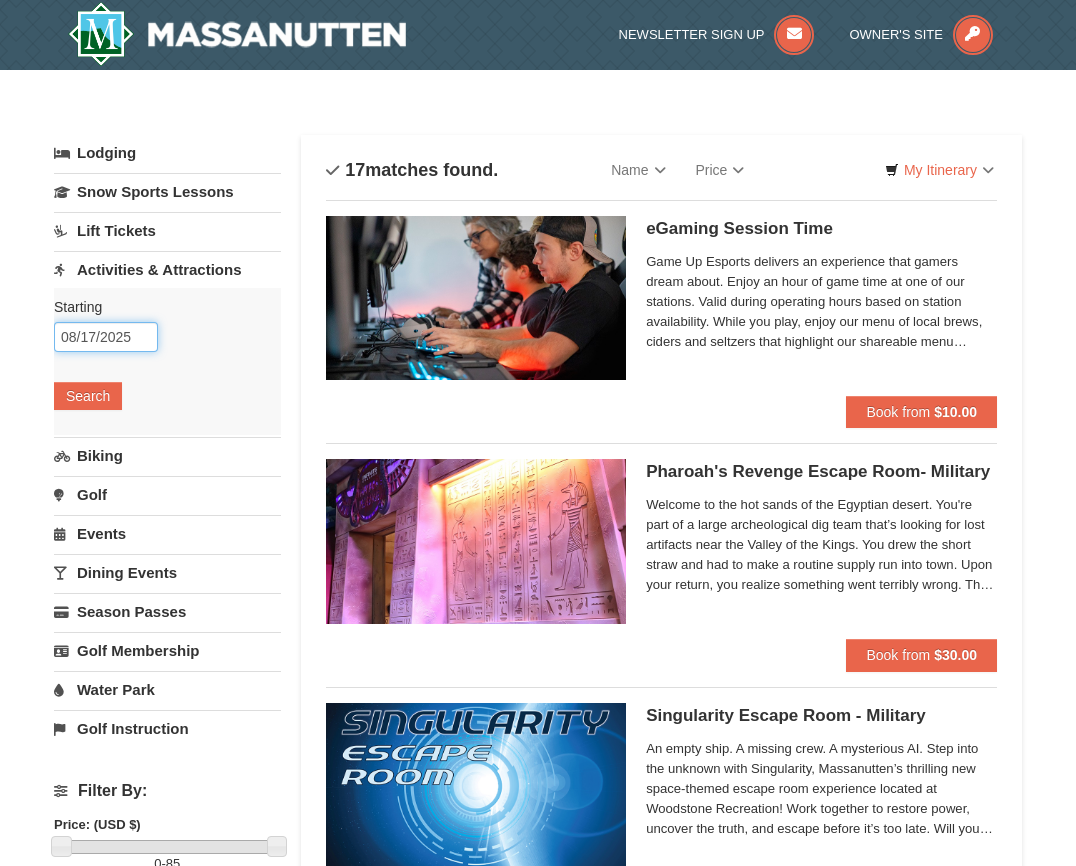 click on "08/17/2025" at bounding box center [106, 337] 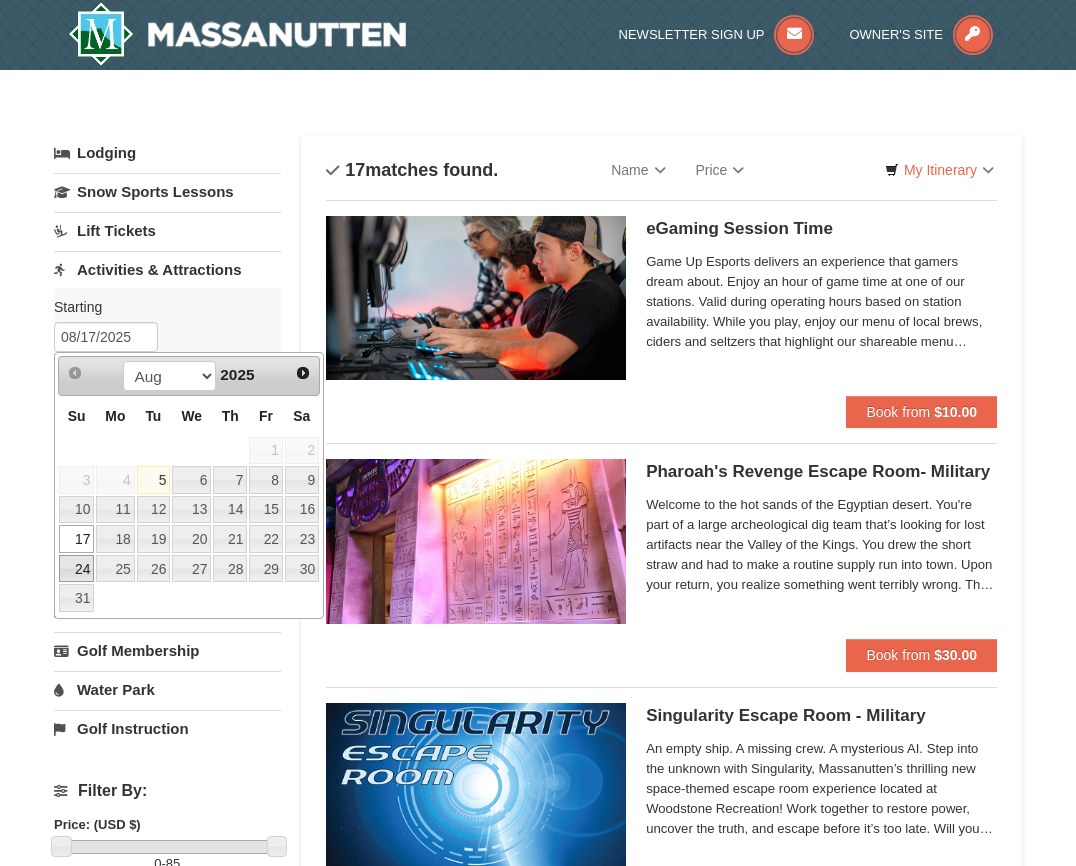 click on "24" at bounding box center [76, 569] 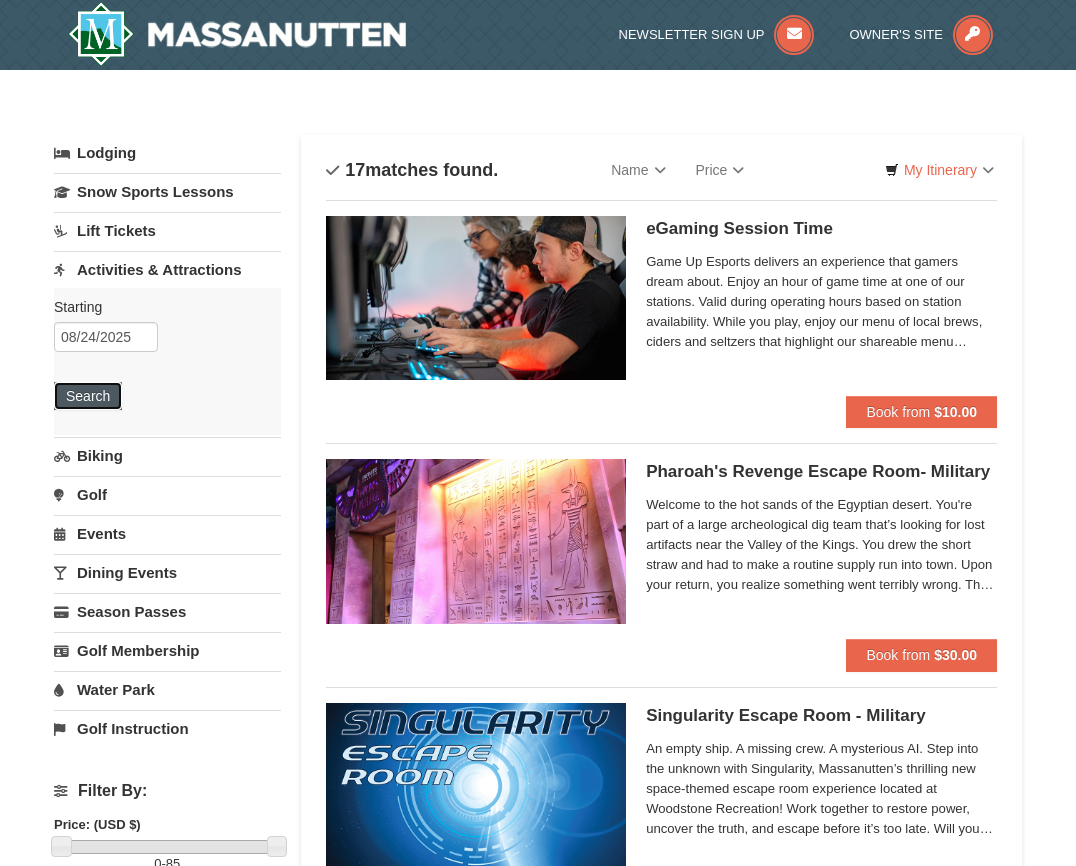 click on "Search" at bounding box center (88, 396) 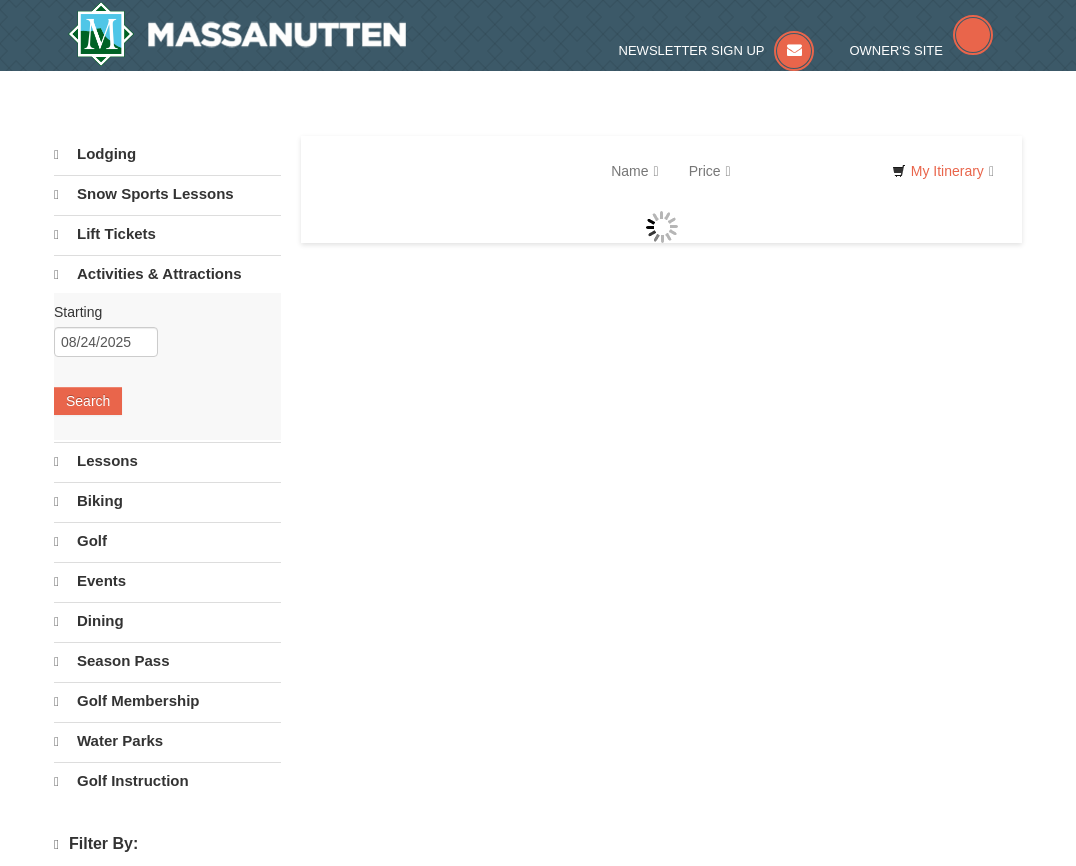 scroll, scrollTop: 0, scrollLeft: 0, axis: both 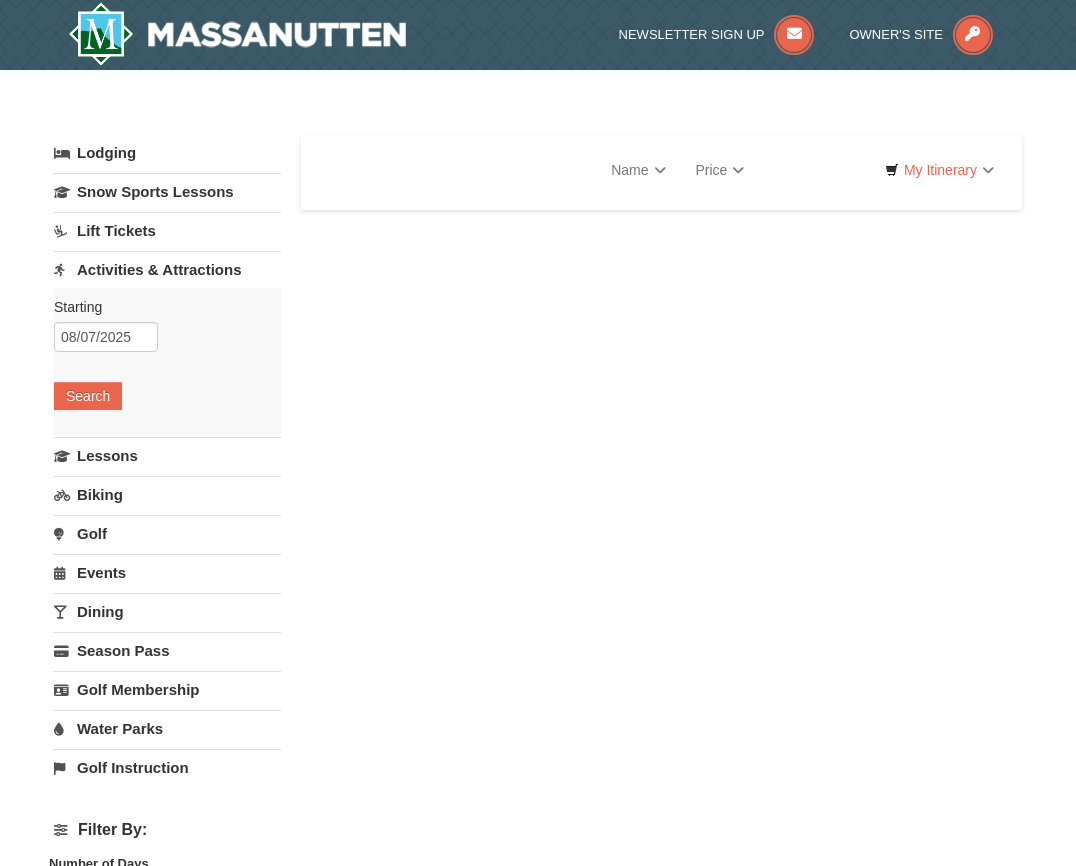 select on "8" 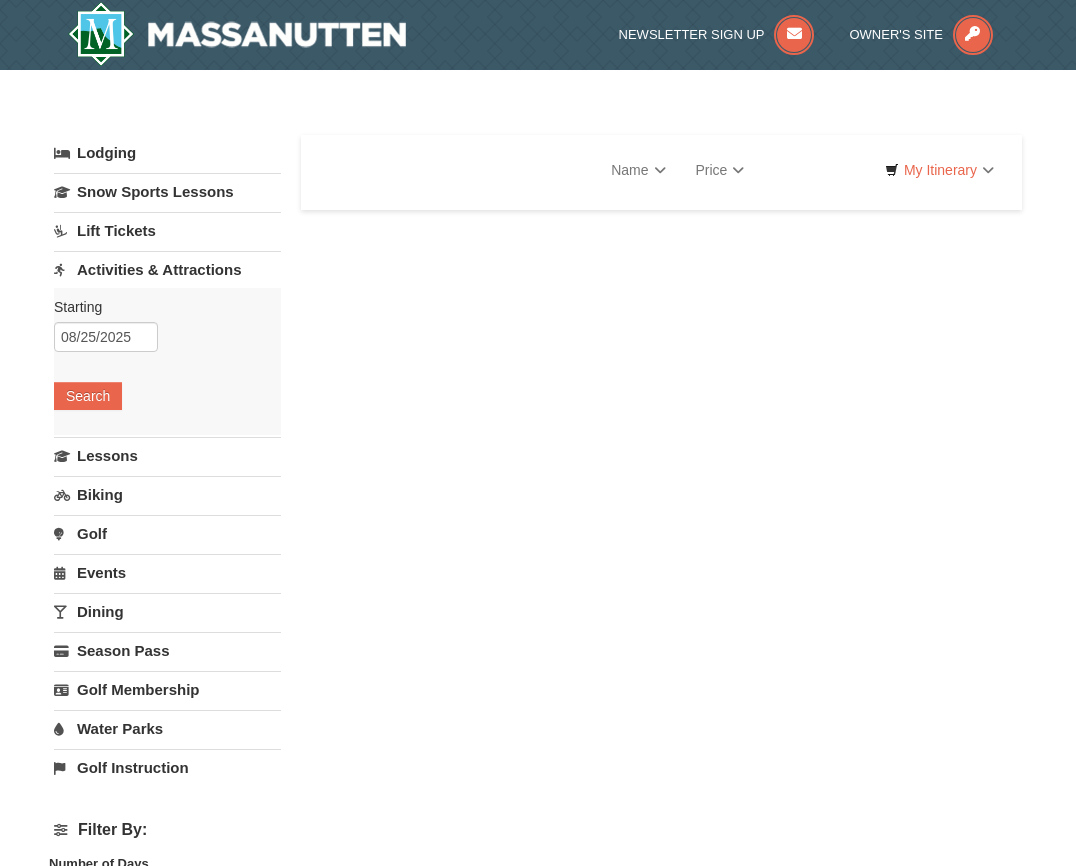 scroll, scrollTop: 0, scrollLeft: 0, axis: both 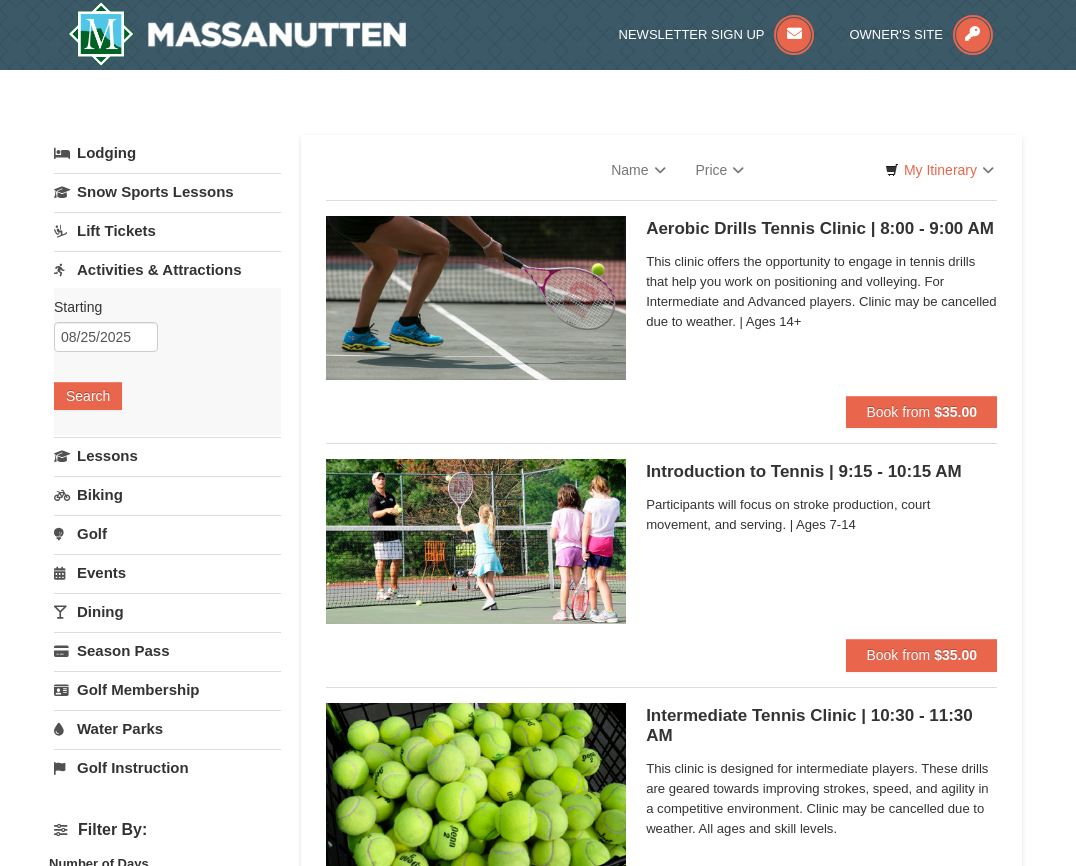 select on "8" 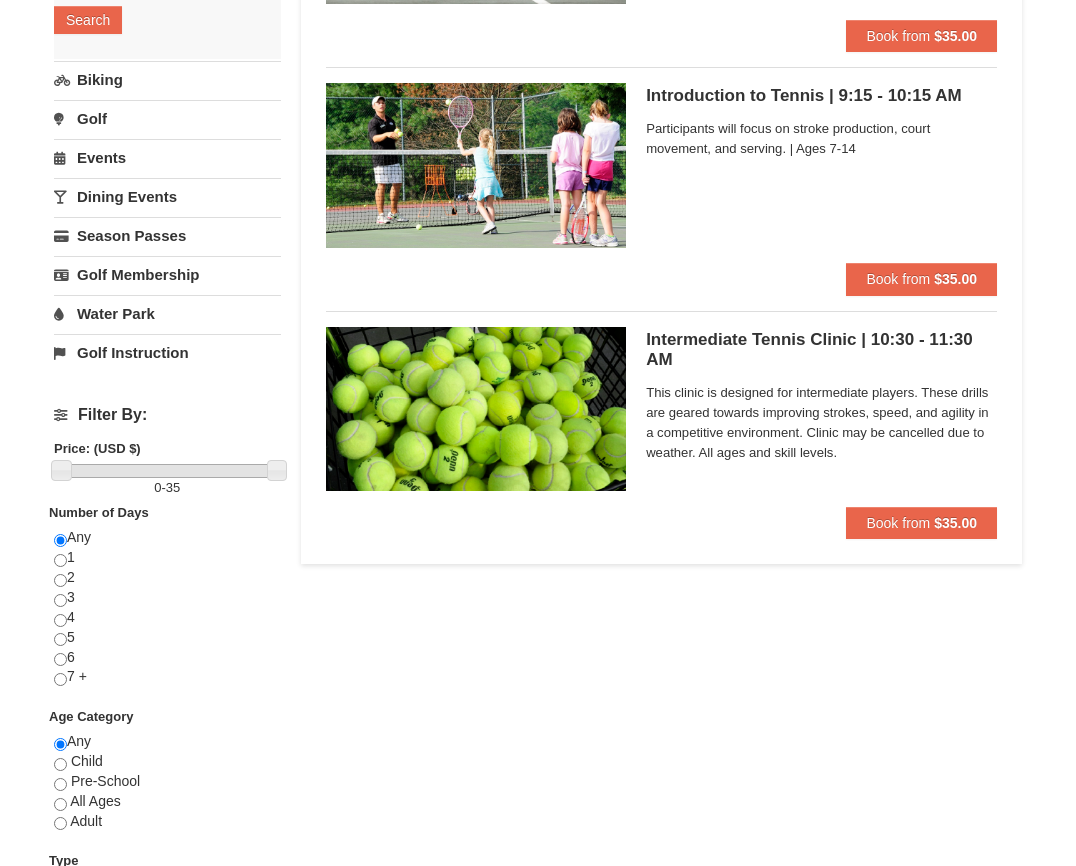 scroll, scrollTop: 0, scrollLeft: 0, axis: both 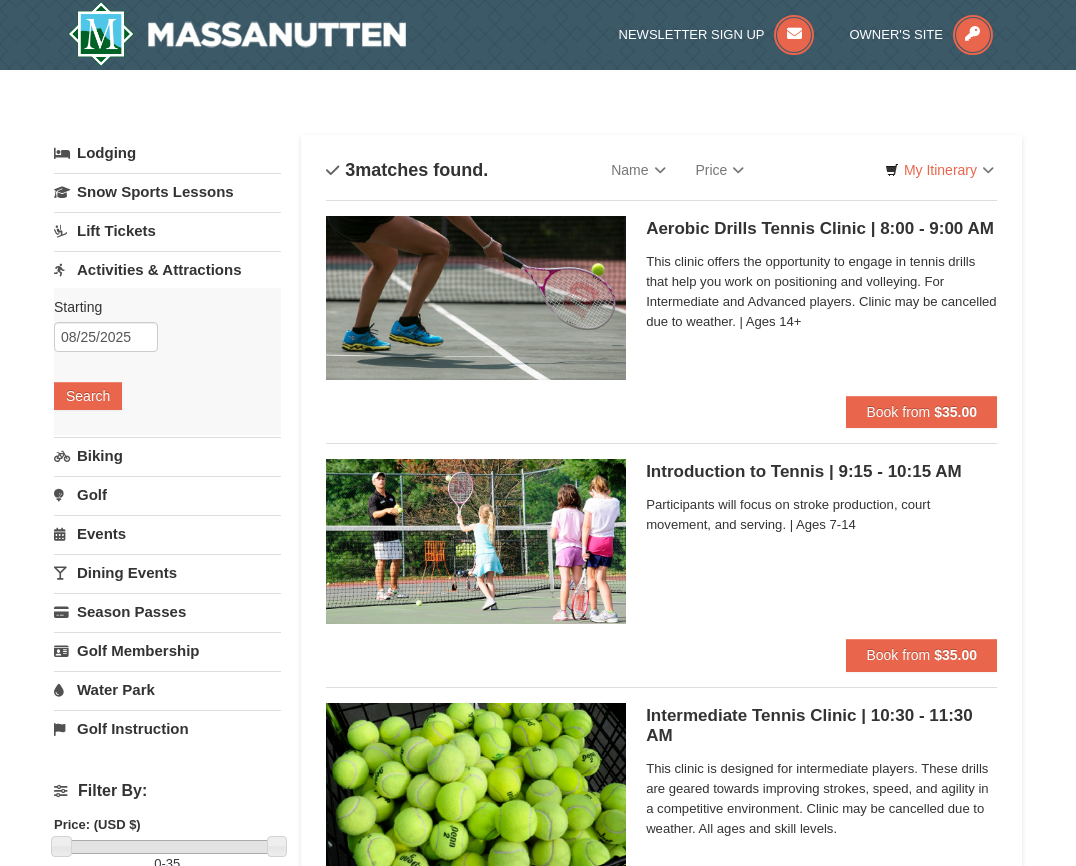 click on "Departure Please format dates MM/DD/YYYY Please format dates MM/DD/YYYY [MM]/[DD]/[YYYY]" at bounding box center (538, 761) 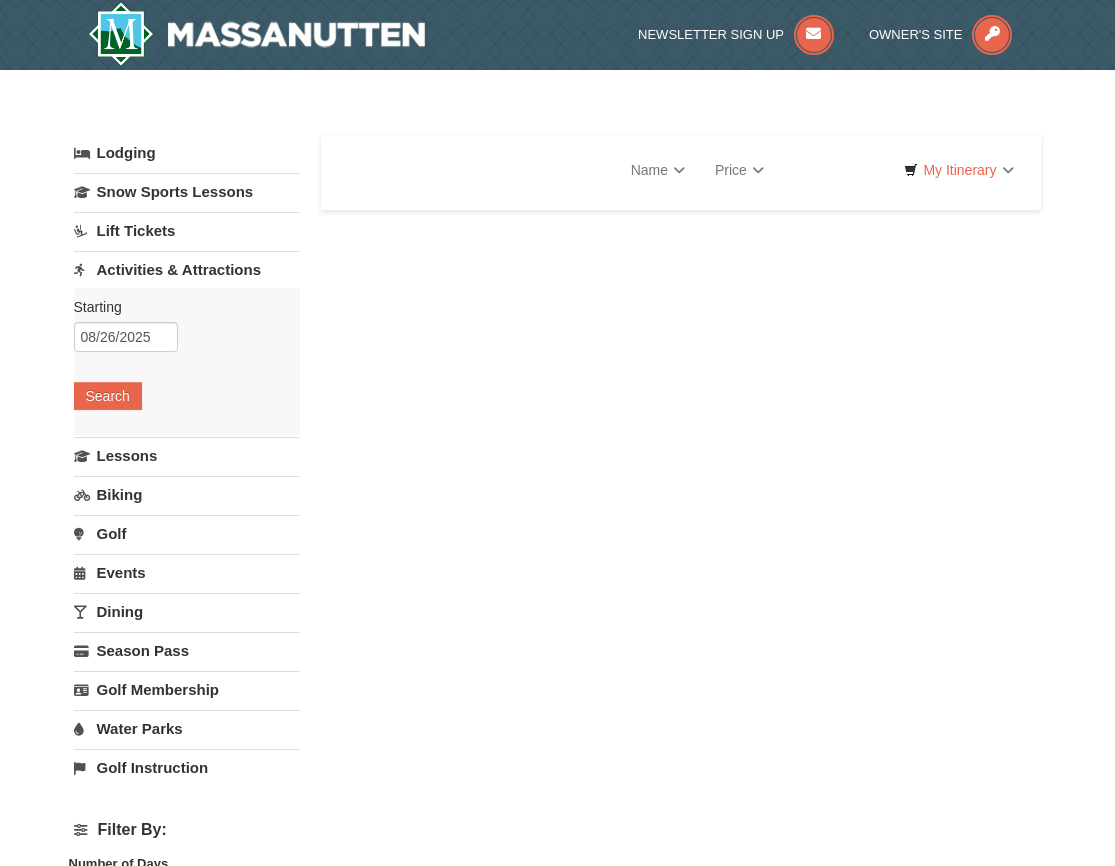 scroll, scrollTop: 0, scrollLeft: 0, axis: both 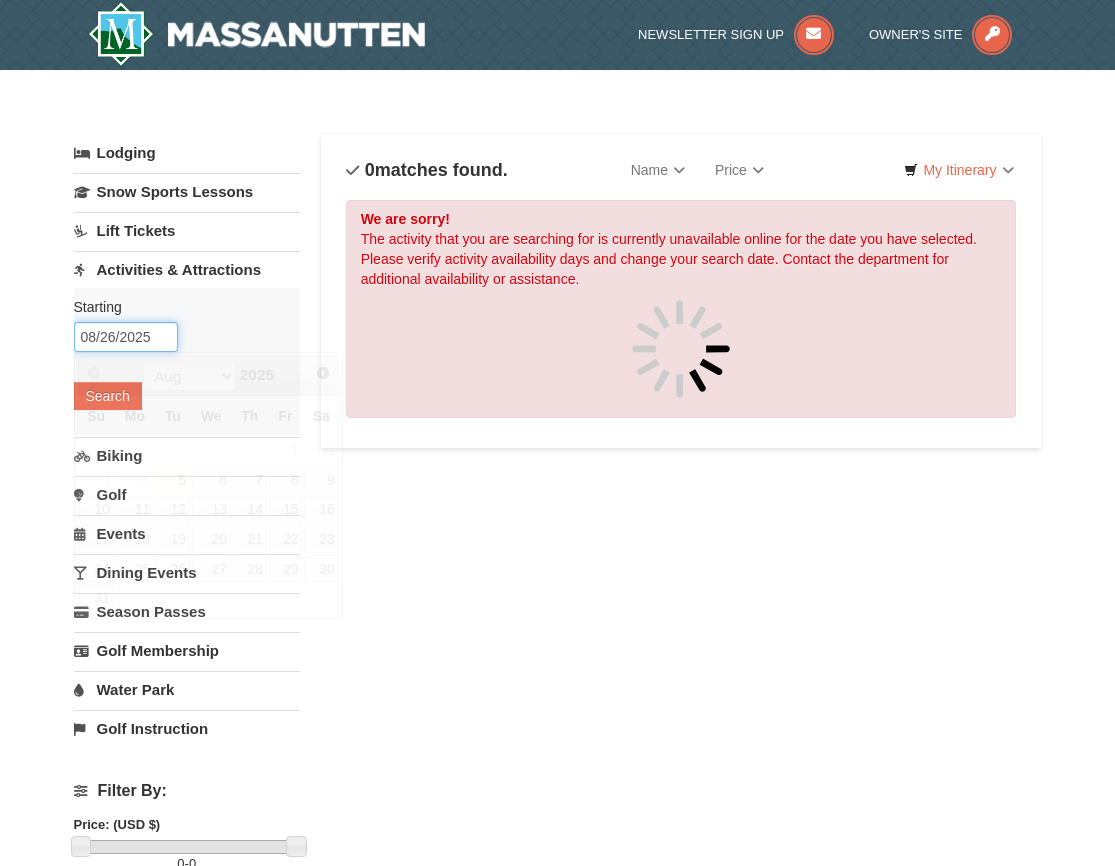 click on "08/26/2025" at bounding box center (126, 337) 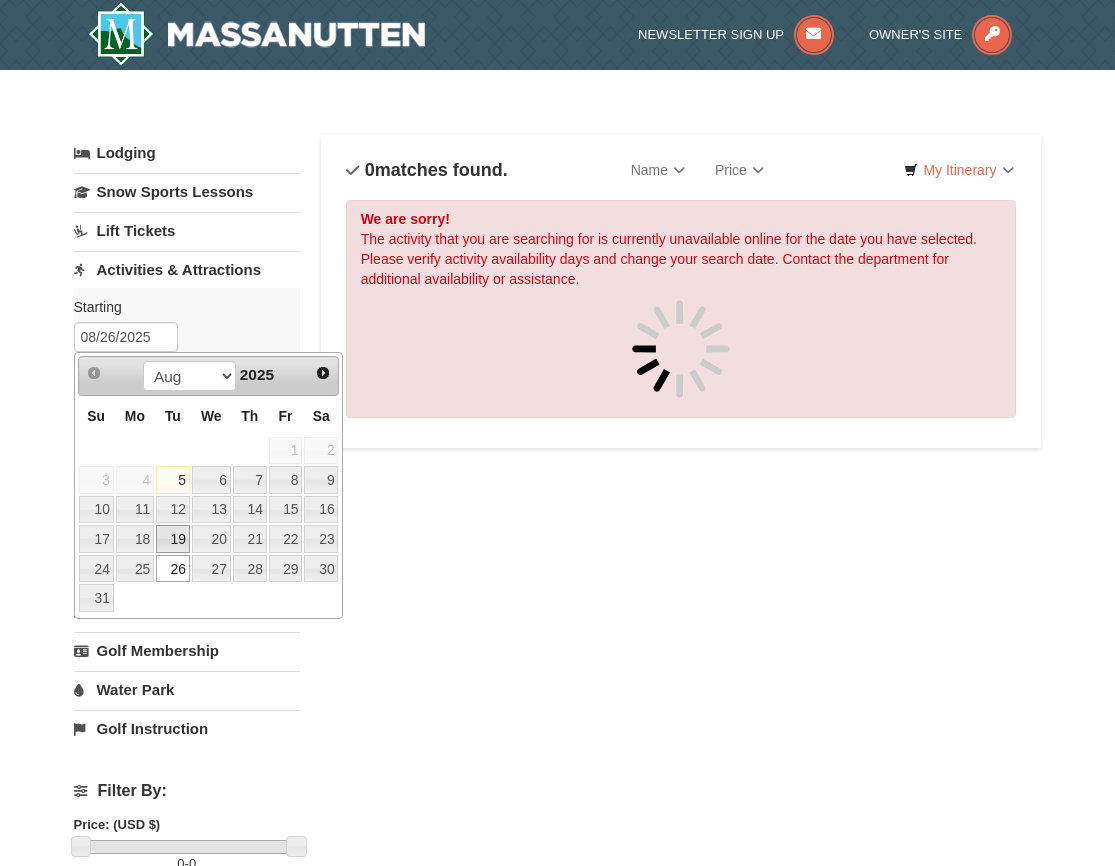 click on "19" at bounding box center (173, 539) 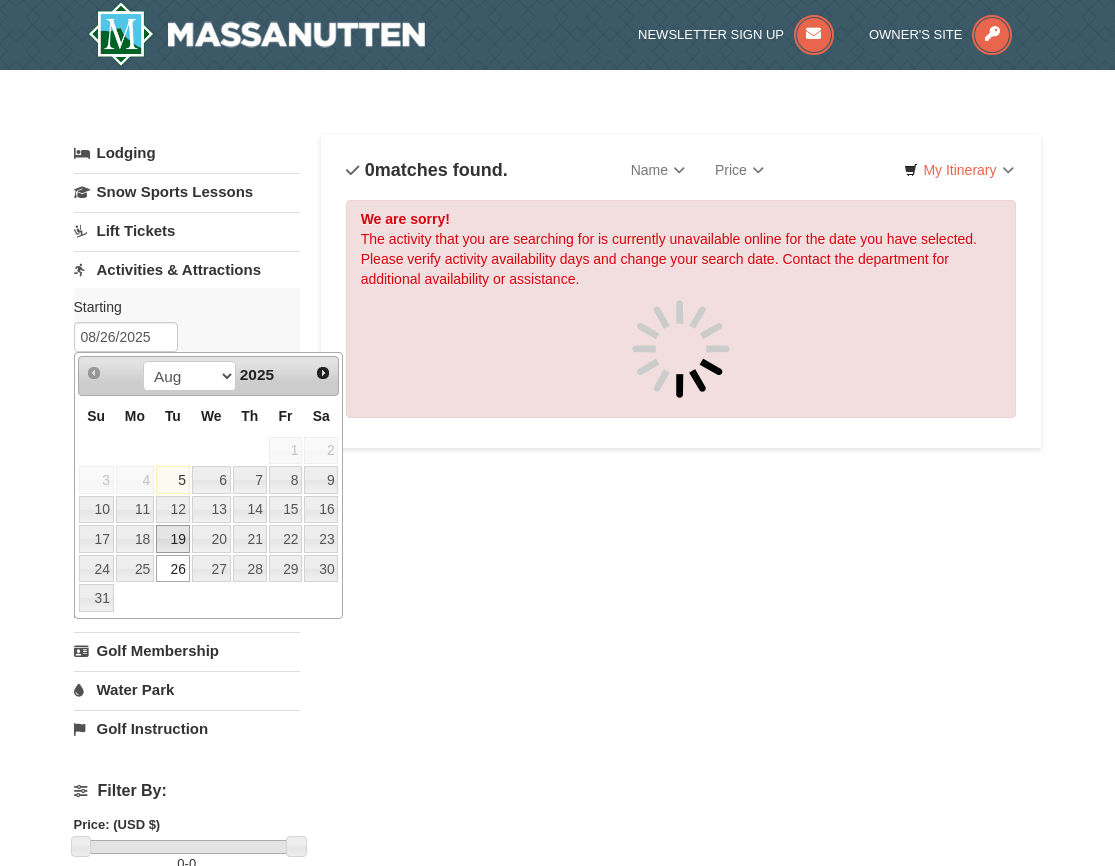 type on "08/19/2025" 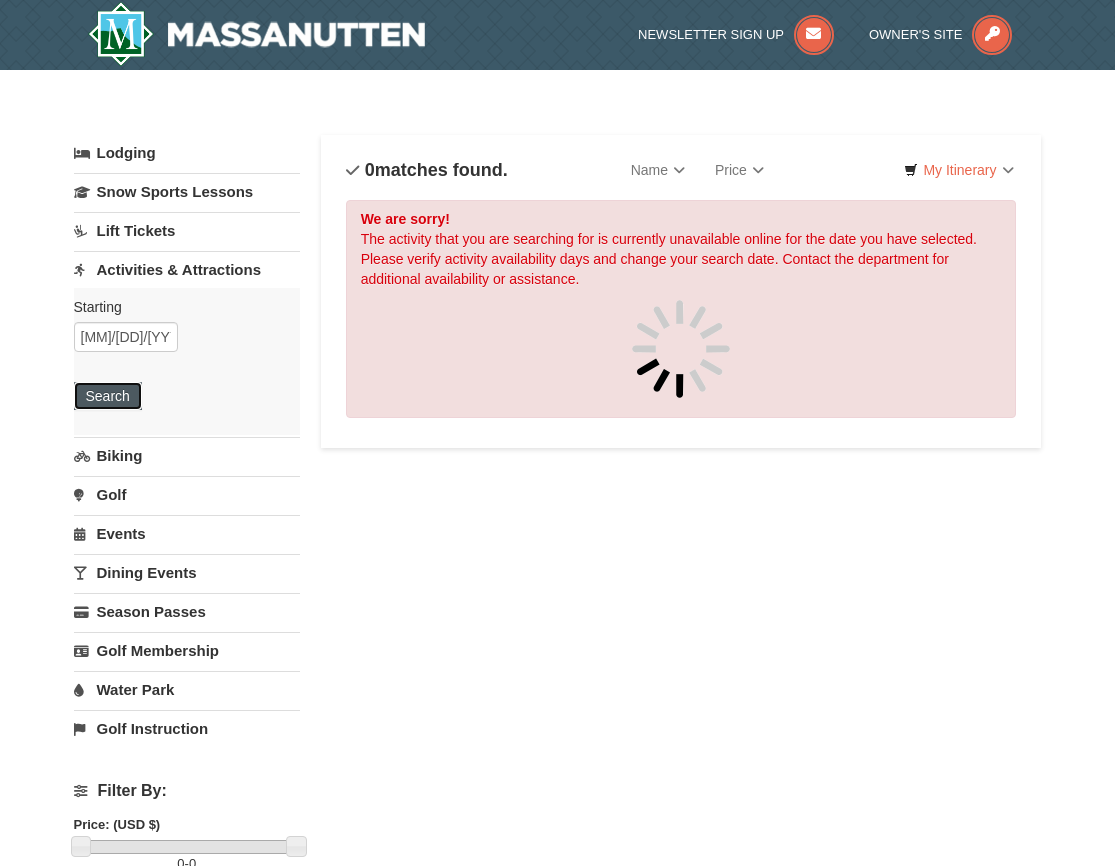 click on "Search" at bounding box center [108, 396] 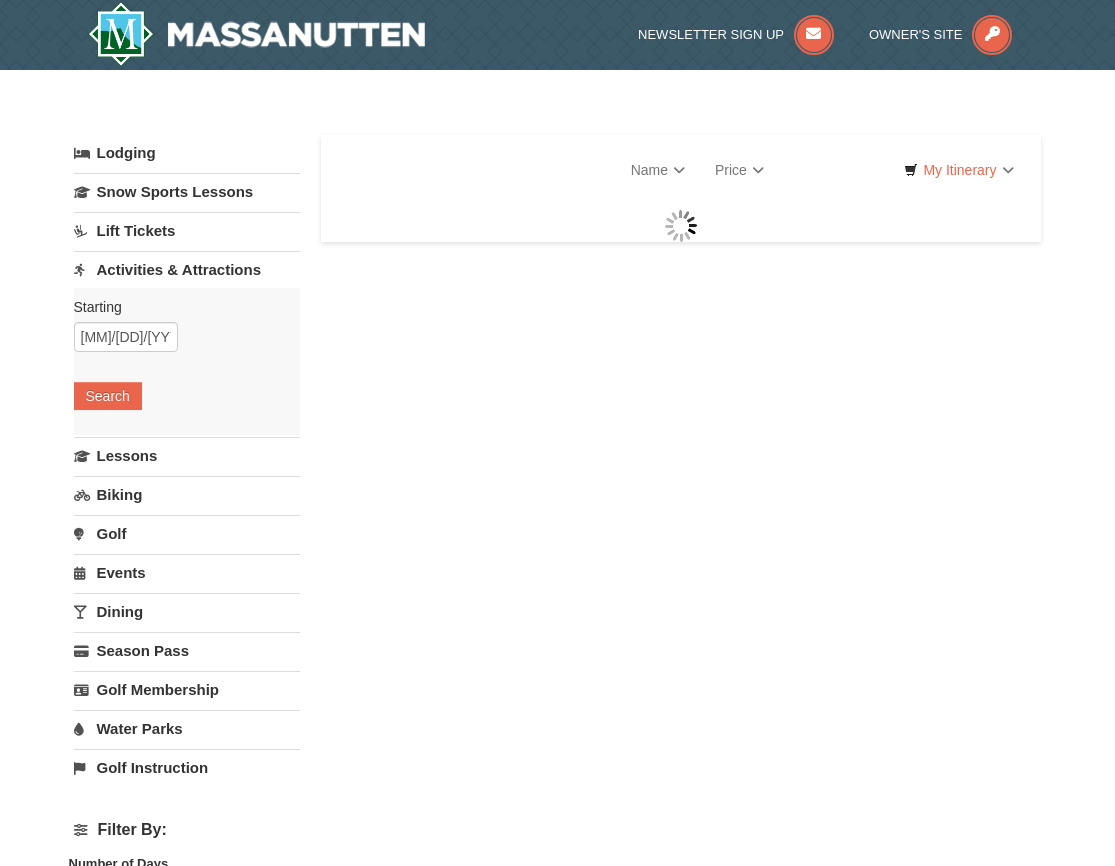 scroll, scrollTop: 0, scrollLeft: 0, axis: both 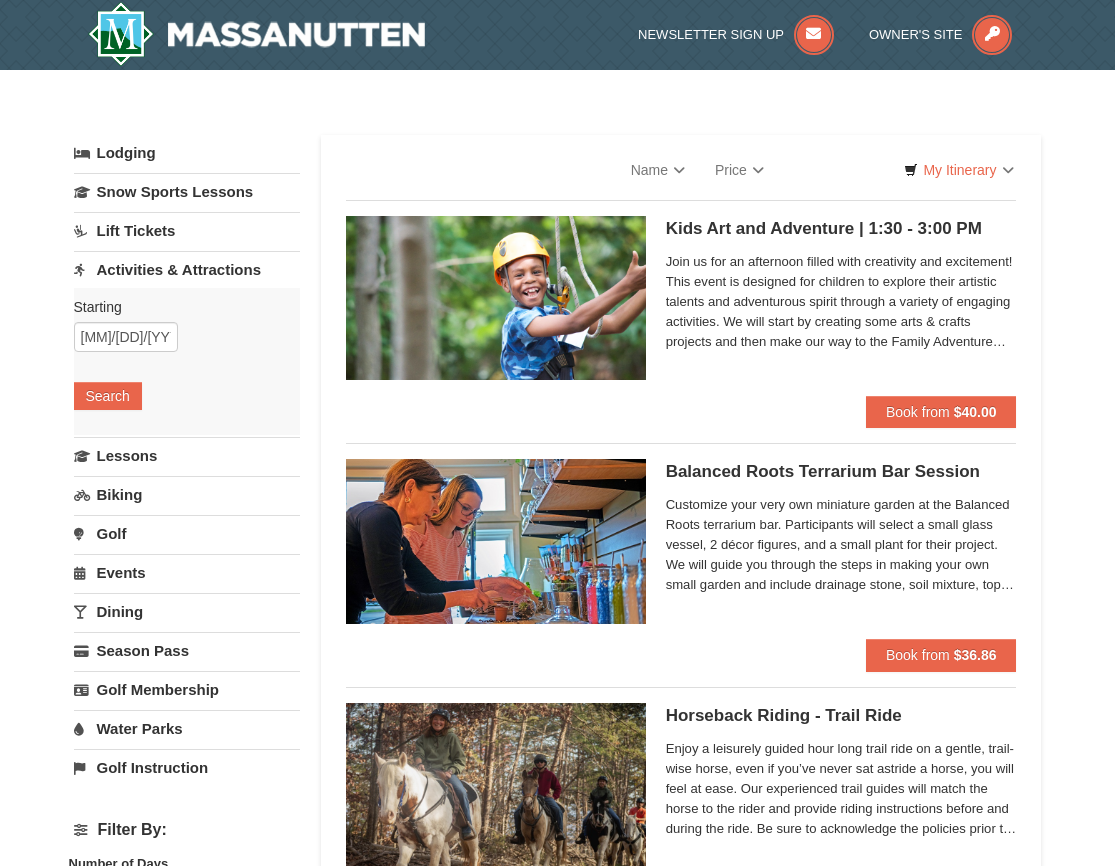 select on "8" 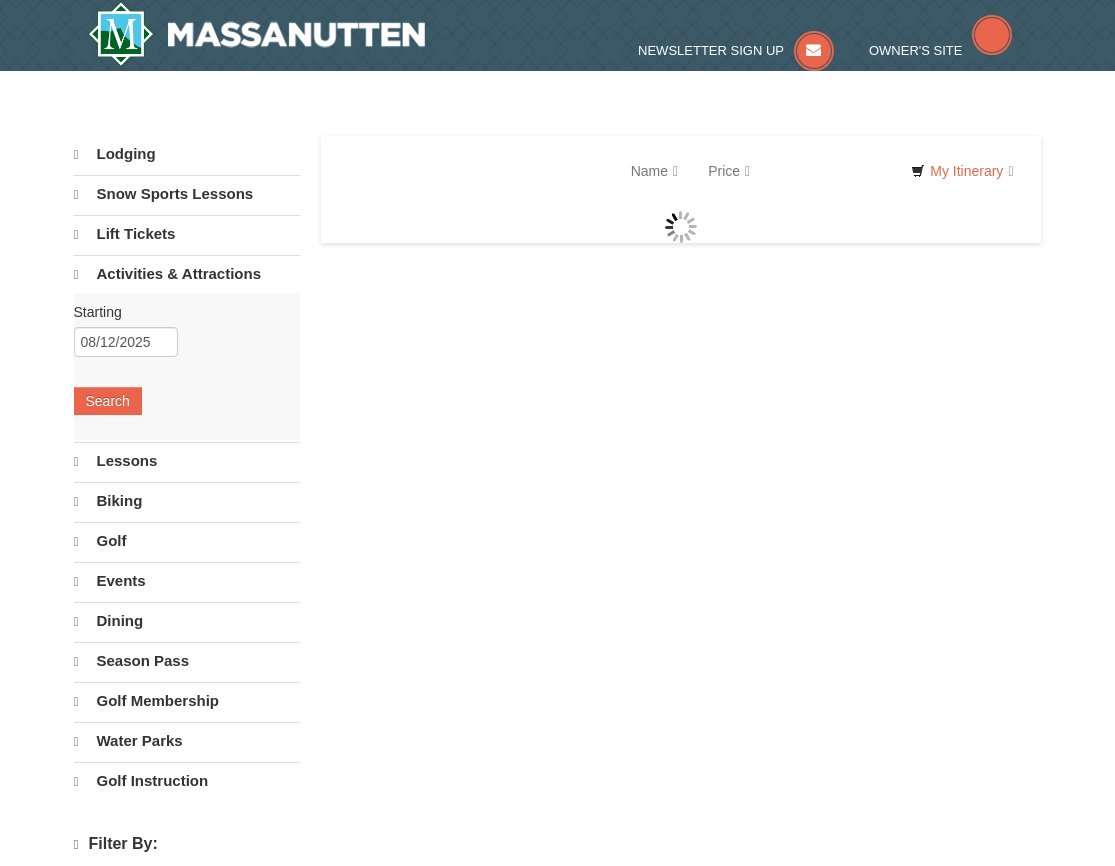 scroll, scrollTop: 0, scrollLeft: 0, axis: both 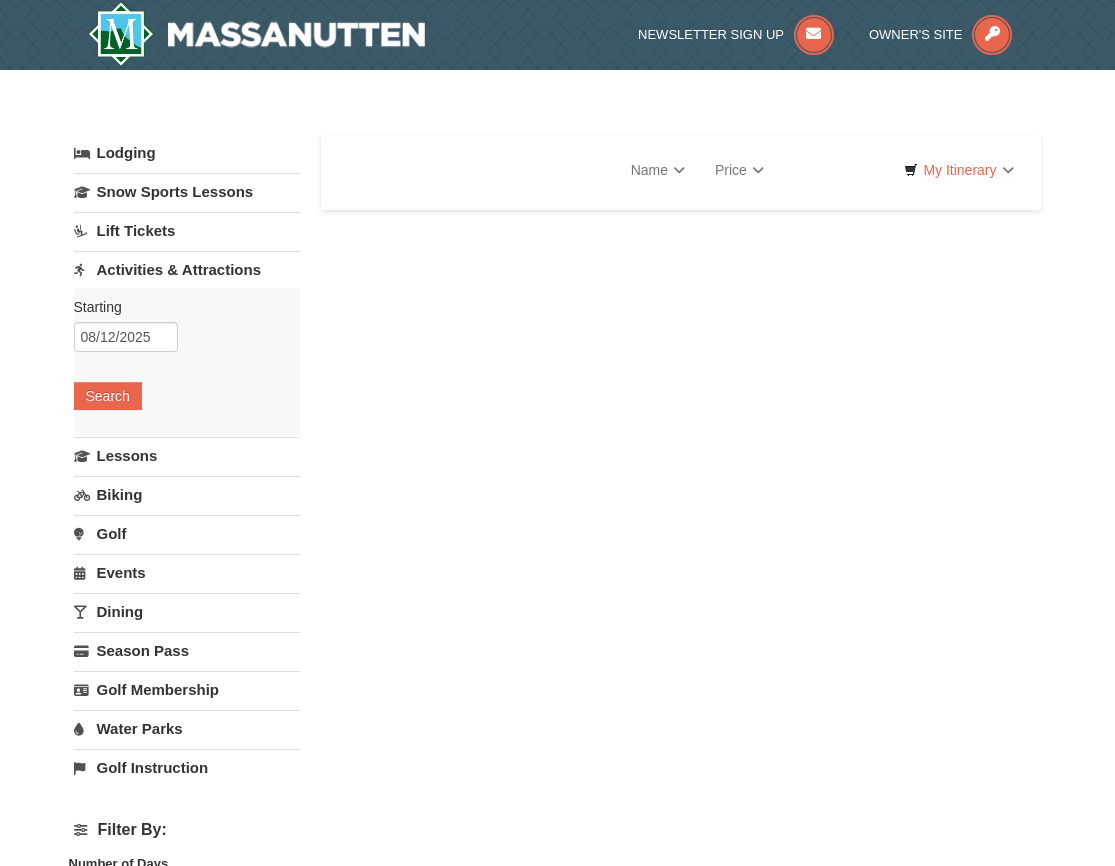 select on "8" 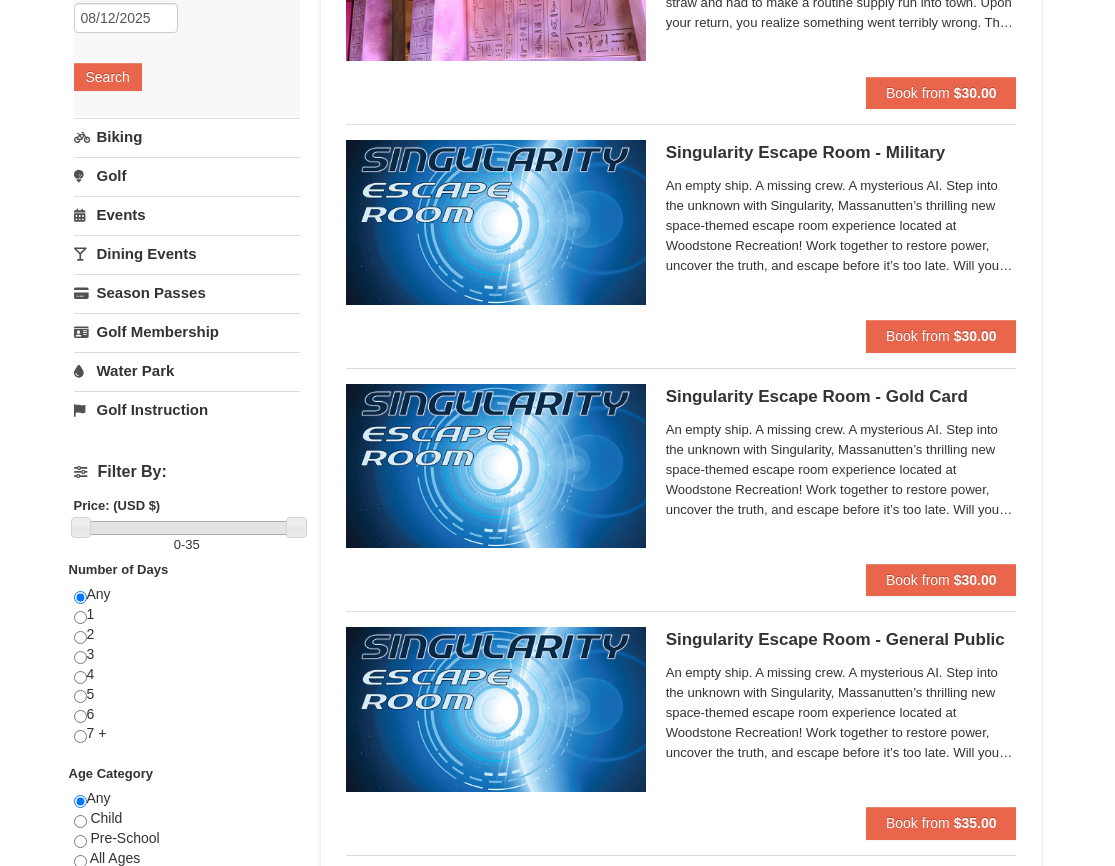 scroll, scrollTop: 320, scrollLeft: 0, axis: vertical 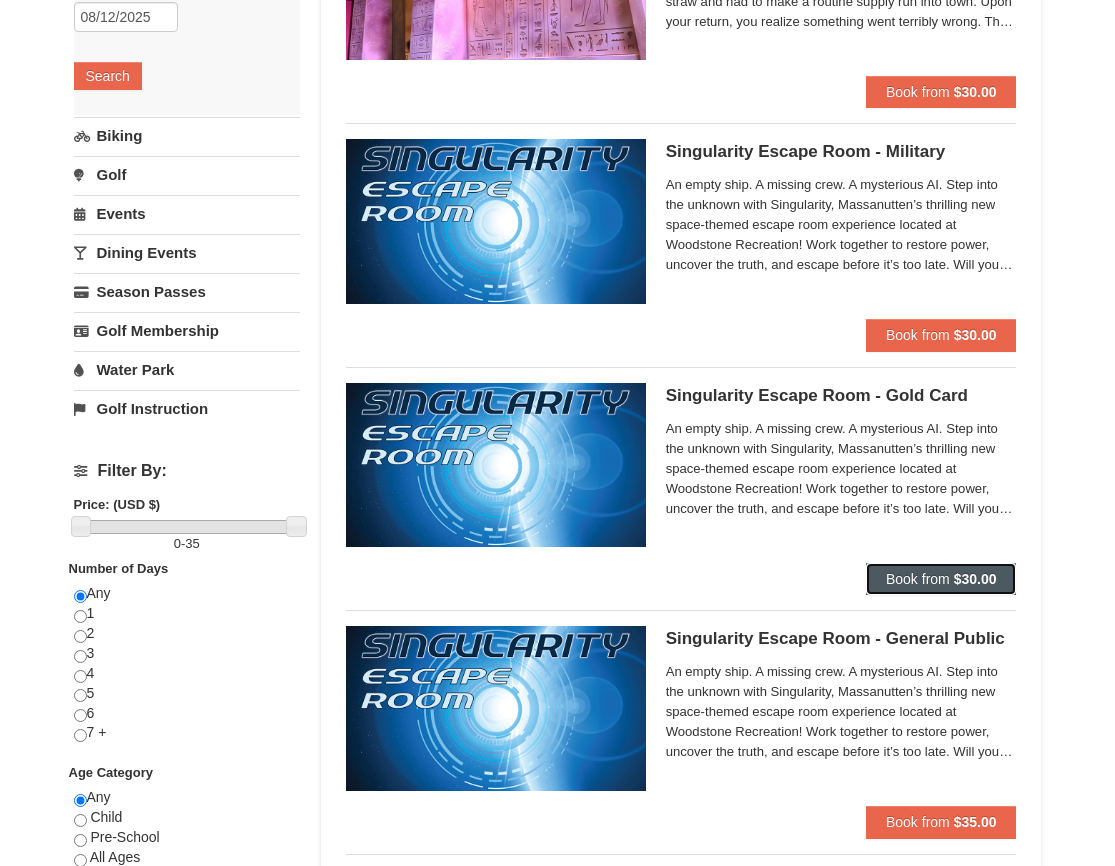 click on "Book from" at bounding box center (918, 579) 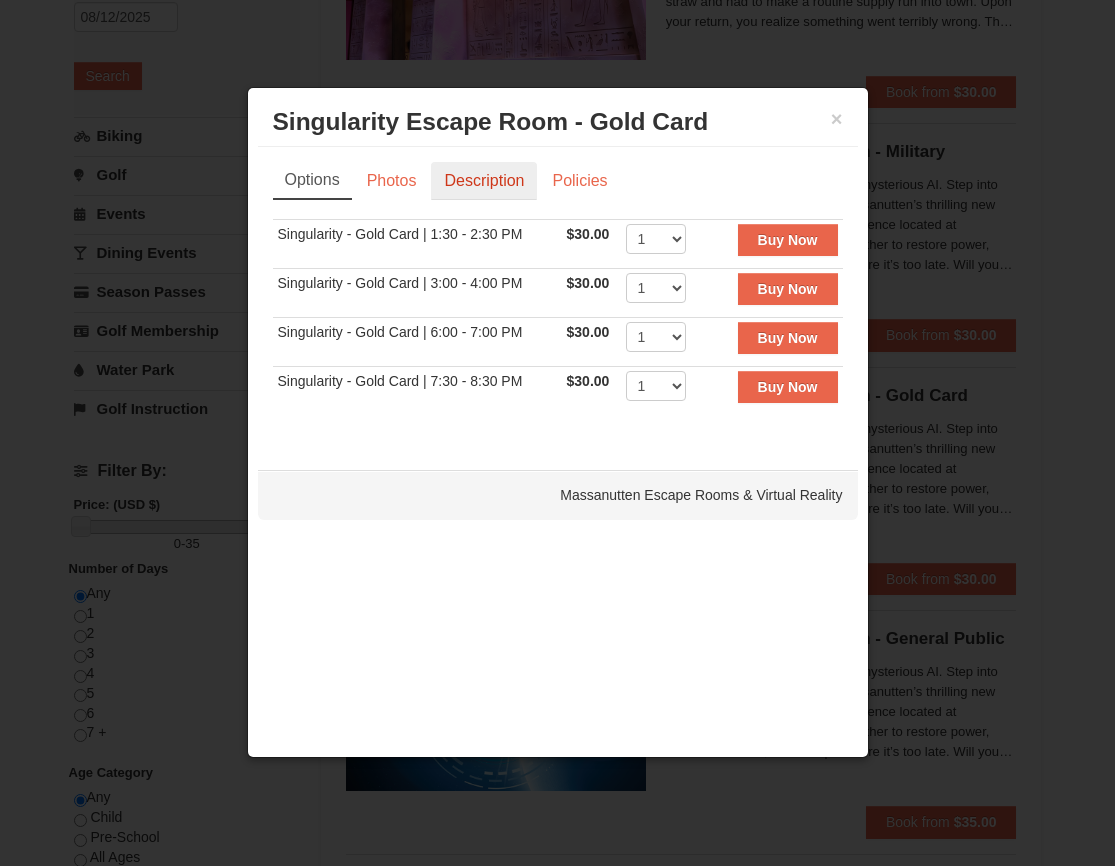 click on "Description" at bounding box center (484, 181) 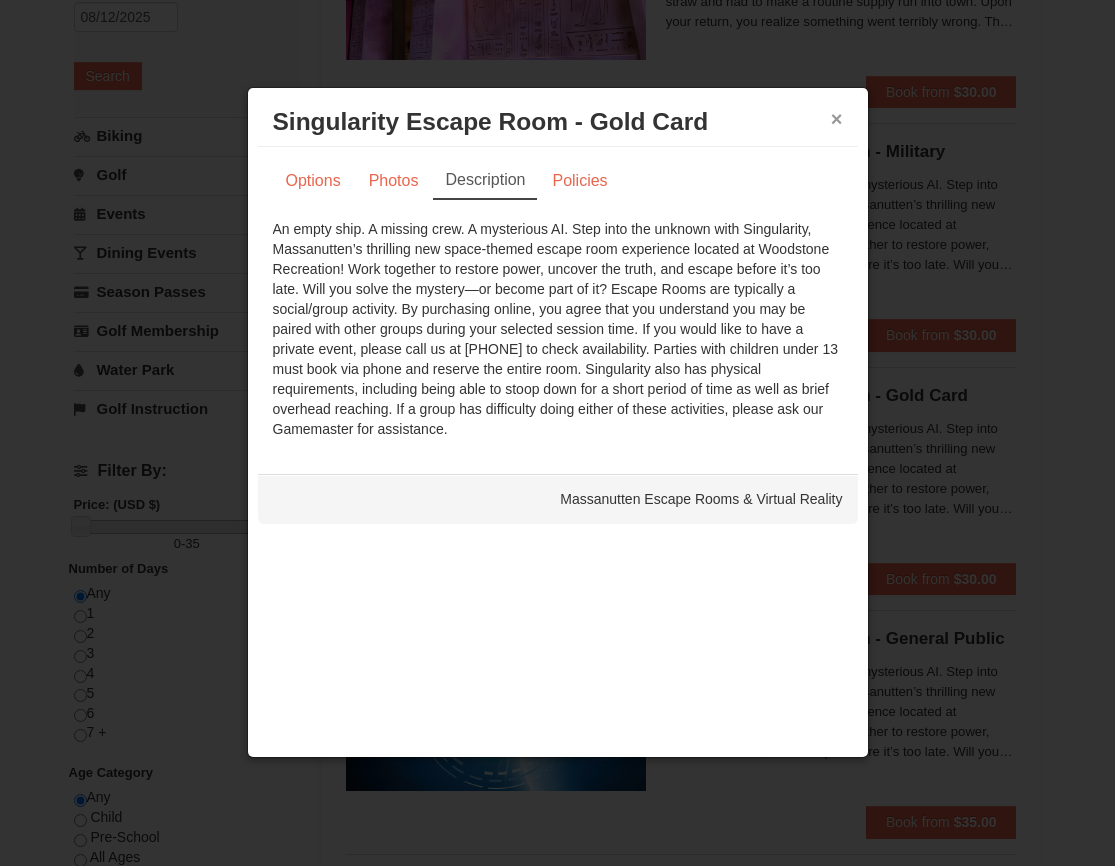 click on "×" at bounding box center [837, 119] 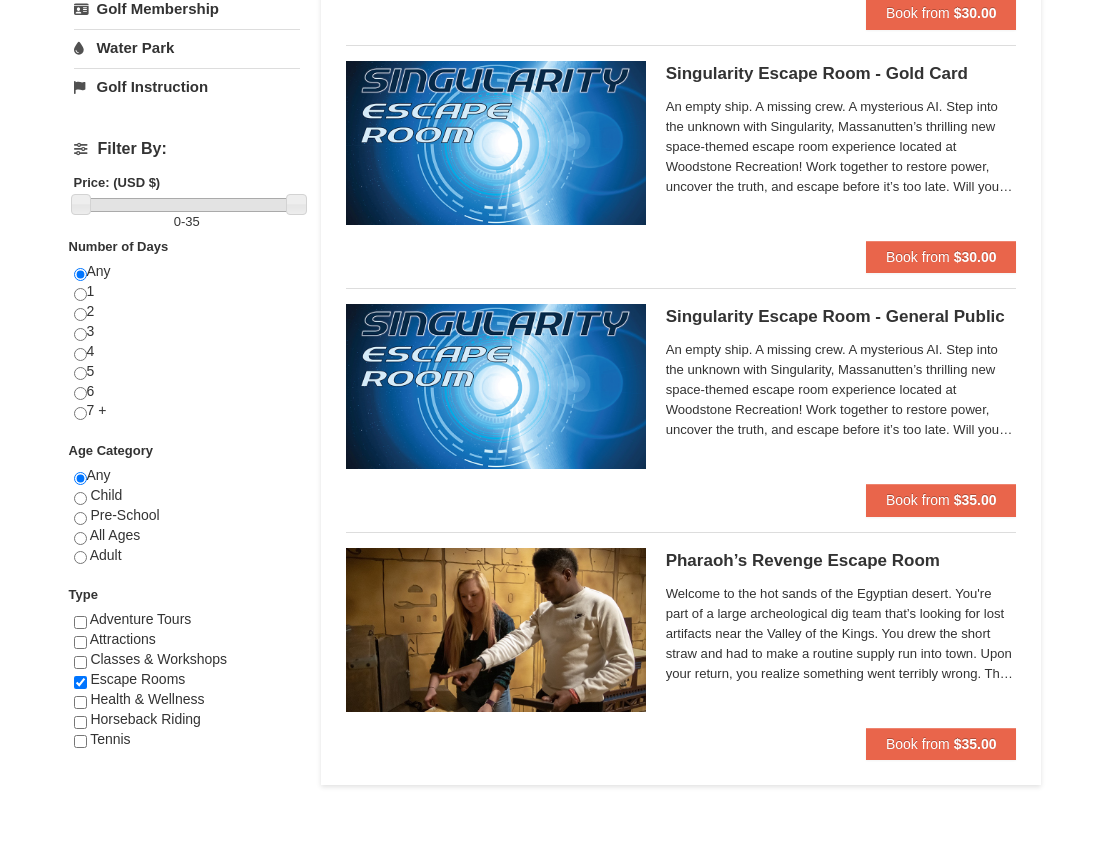 scroll, scrollTop: 653, scrollLeft: 0, axis: vertical 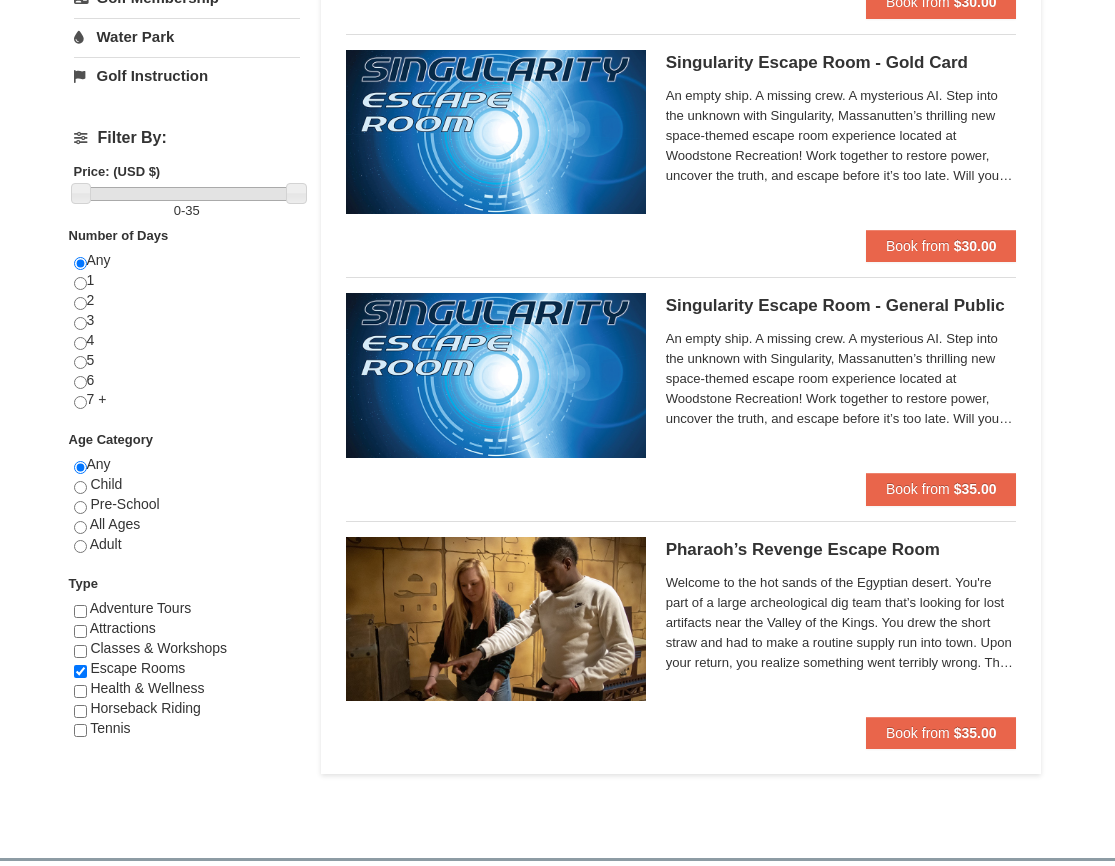 click on "Welcome to the hot sands of the Egyptian desert. You're part of a large archeological dig team that’s looking for lost artifacts near the Valley of the Kings. You drew the short straw and had to make a routine  supply run into town. Upon your return, you realize something went terribly wrong. The other members who stayed behind at the dig site are lying outside of the field office, barely conscious and near death. Now it’s up to you to figure out what caused this sickness and help  the team before it’s too late.
Pharaoh’s Revenge has physical requirements, including being able to stoop down for a short period of time as well as brief overhead reaching. If a group has difficulty doing either of these activities, please ask our Gamemaster for assistance. | Ages 13+" at bounding box center (841, 623) 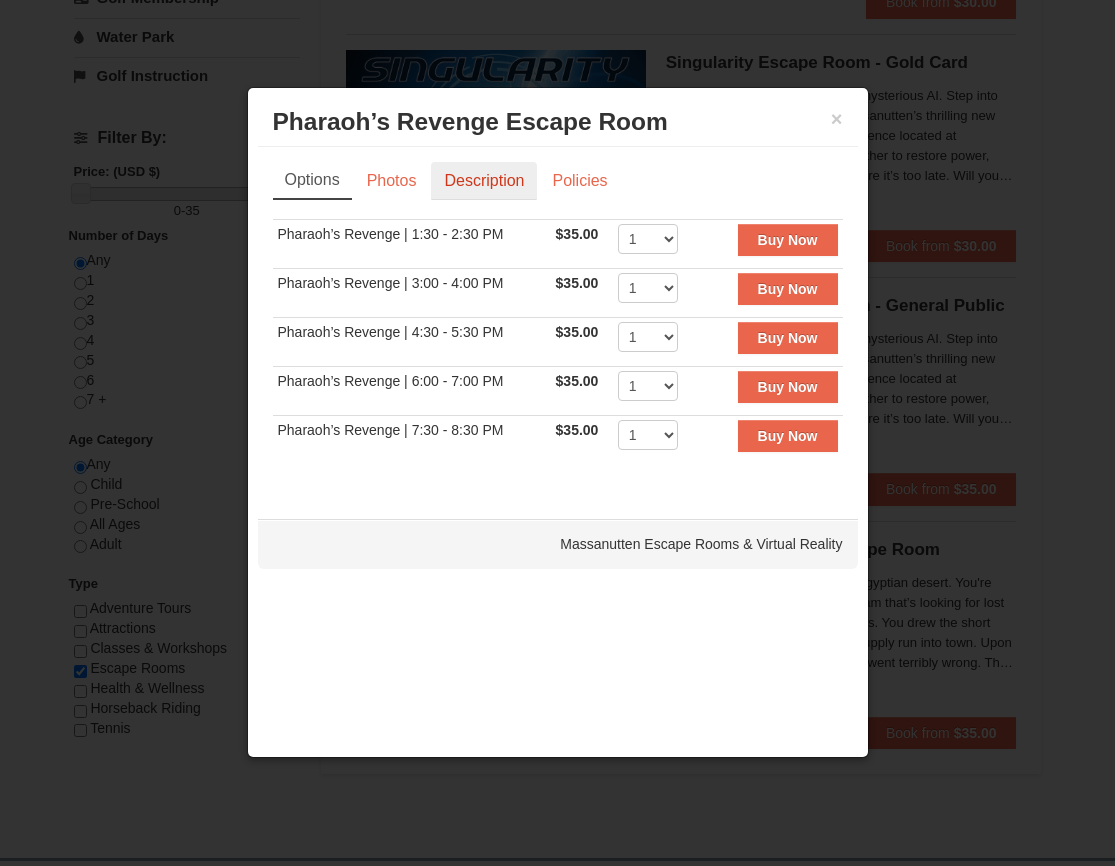 click on "Description" at bounding box center [484, 181] 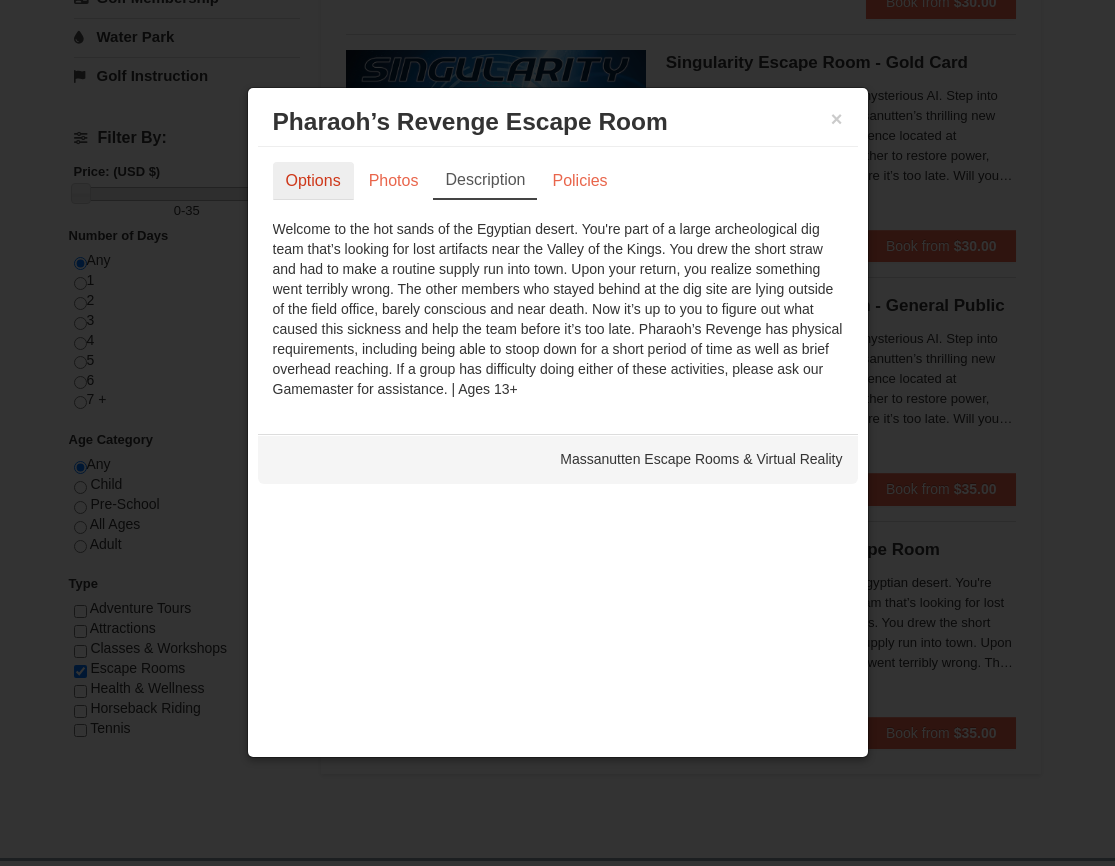 click on "Options" at bounding box center (313, 181) 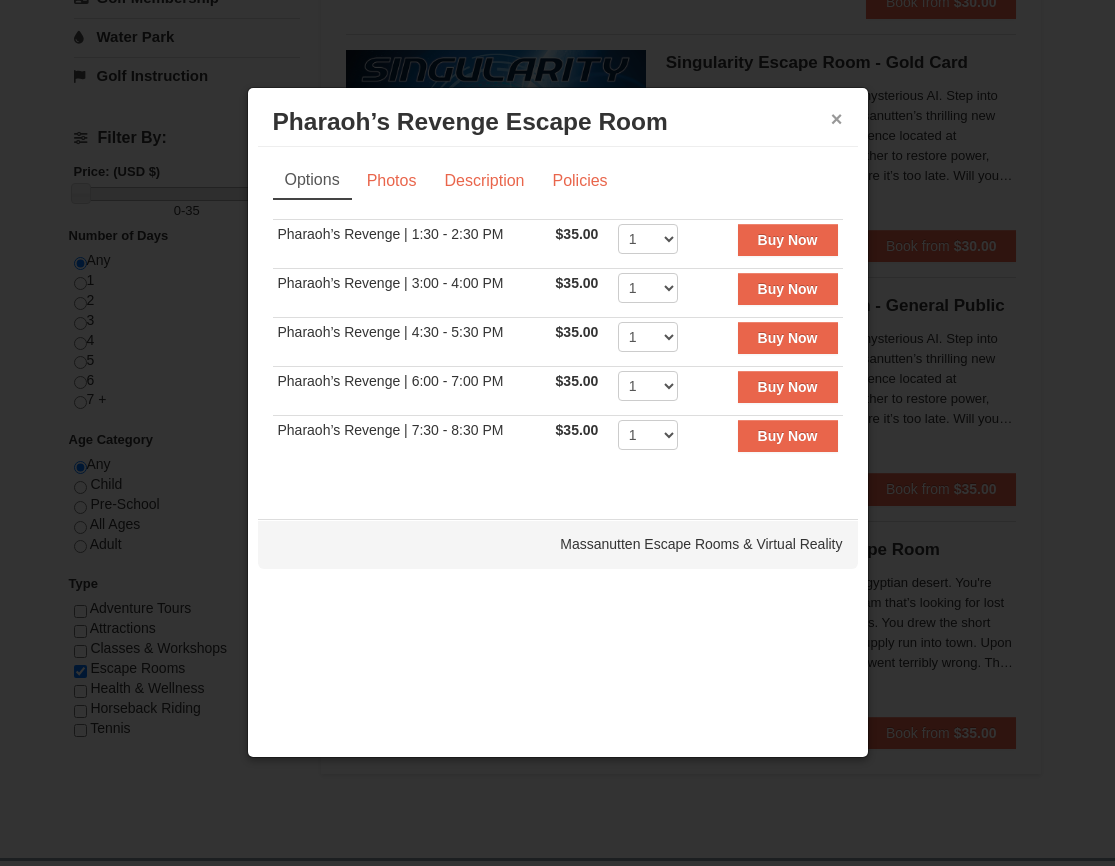 click on "×" at bounding box center [837, 119] 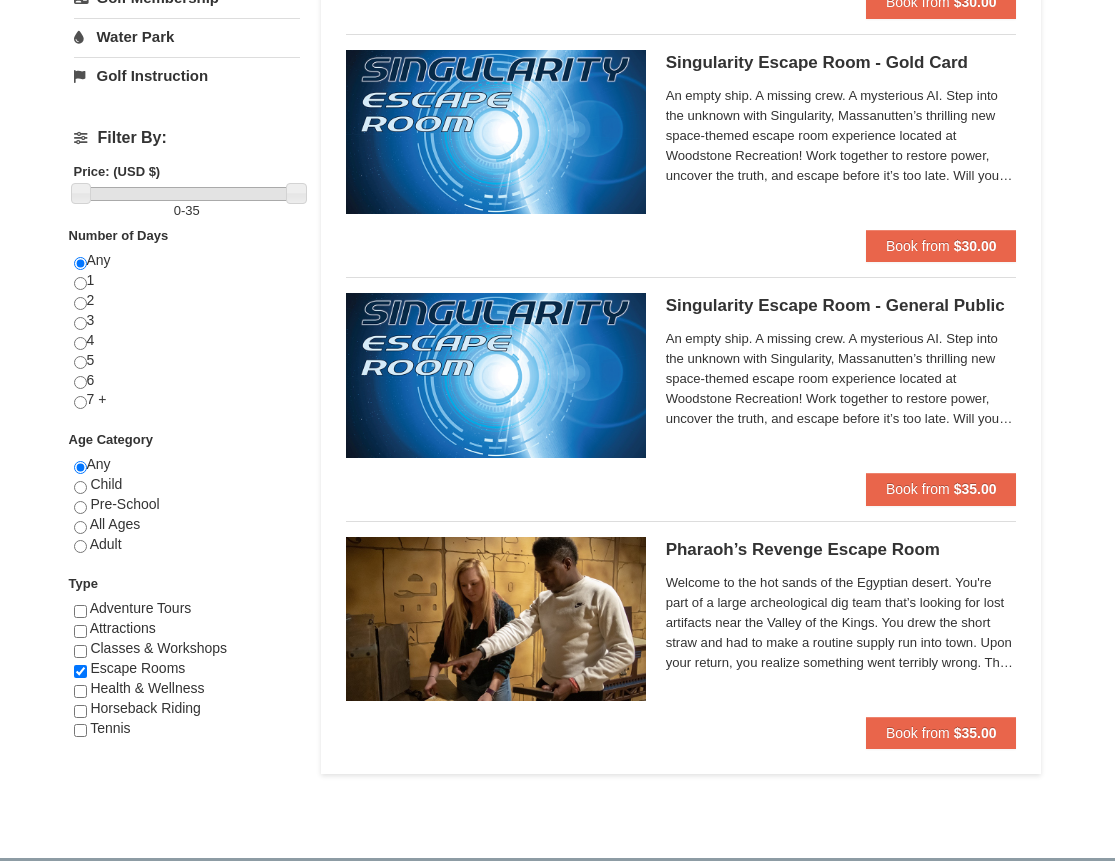 click on "×
Categories
List
Filter
My Itinerary
Questions?  1-540-289-9441
Lodging
Arrival Please format dates MM/DD/YYYY Please format dates MM/DD/YYYY
08/12/2025
Departure Please format dates MM/DD/YYYY Please format dates MM/DD/YYYY
08/14/2025
Adults 2 Children 0 May" at bounding box center (558, 127) 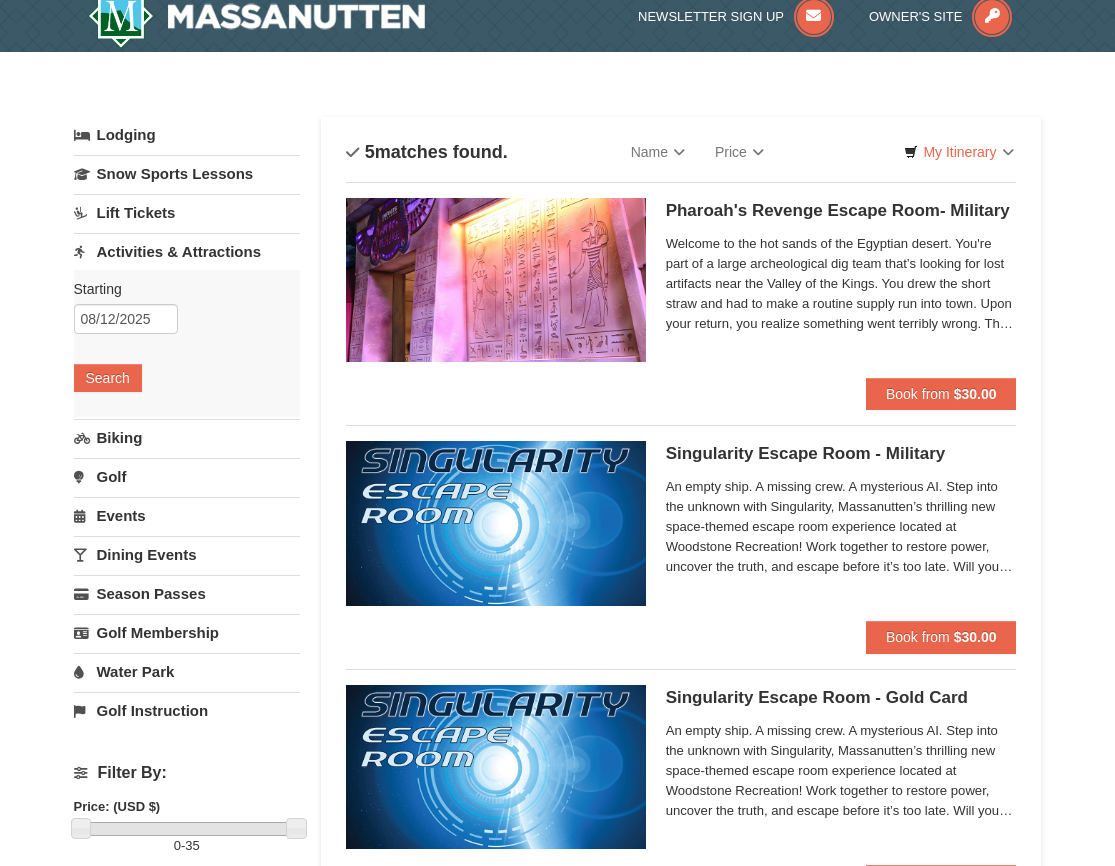 scroll, scrollTop: 0, scrollLeft: 0, axis: both 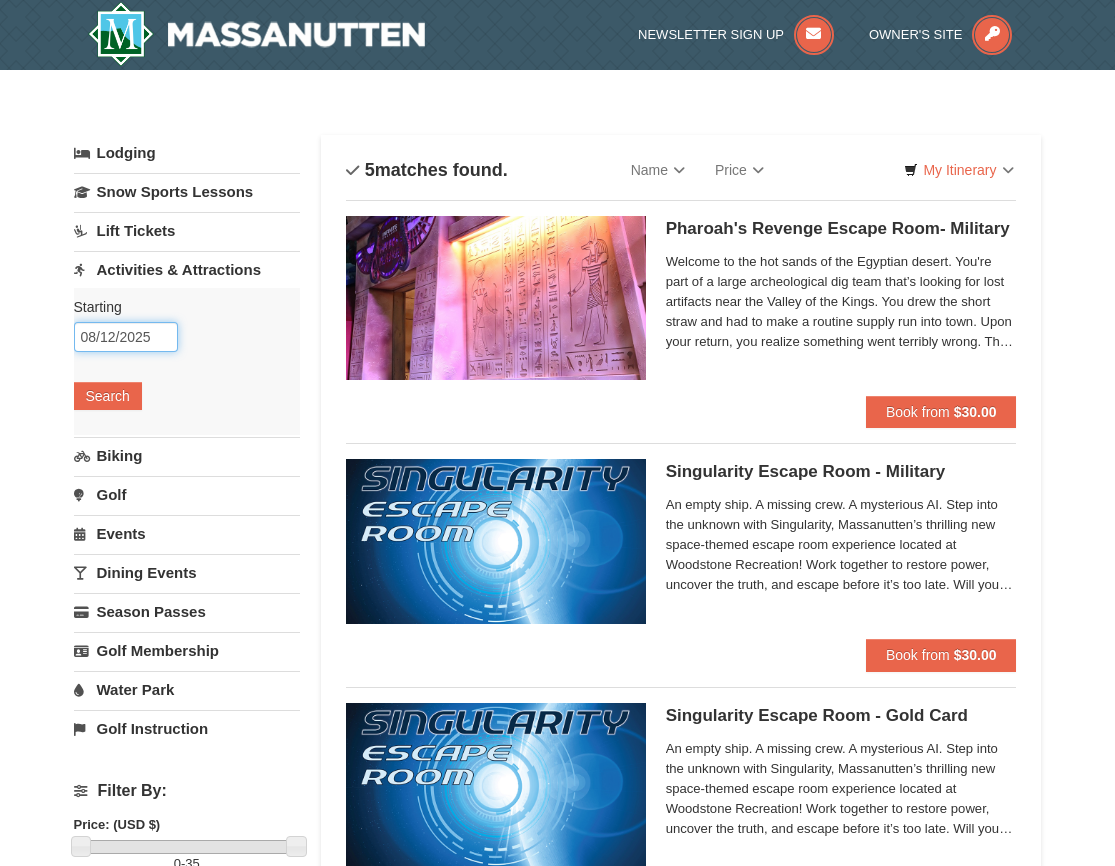 click on "08/12/2025" at bounding box center (126, 337) 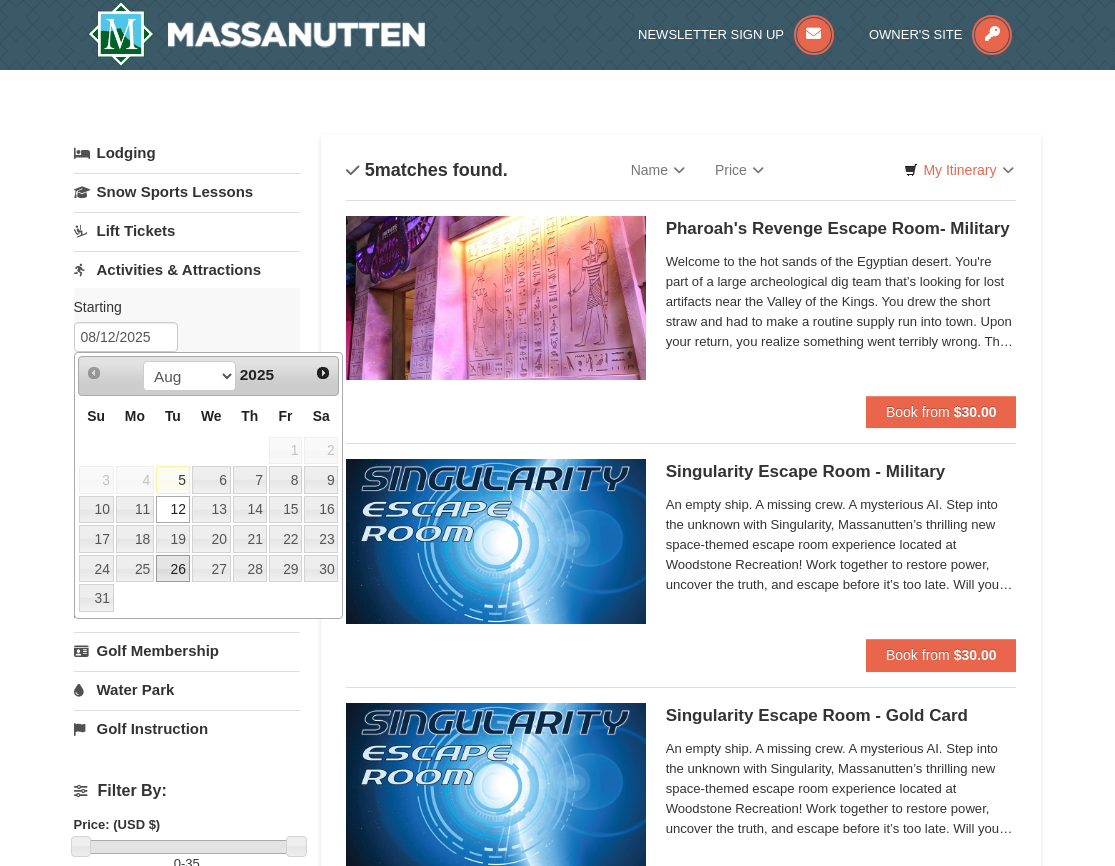 click on "26" at bounding box center [173, 569] 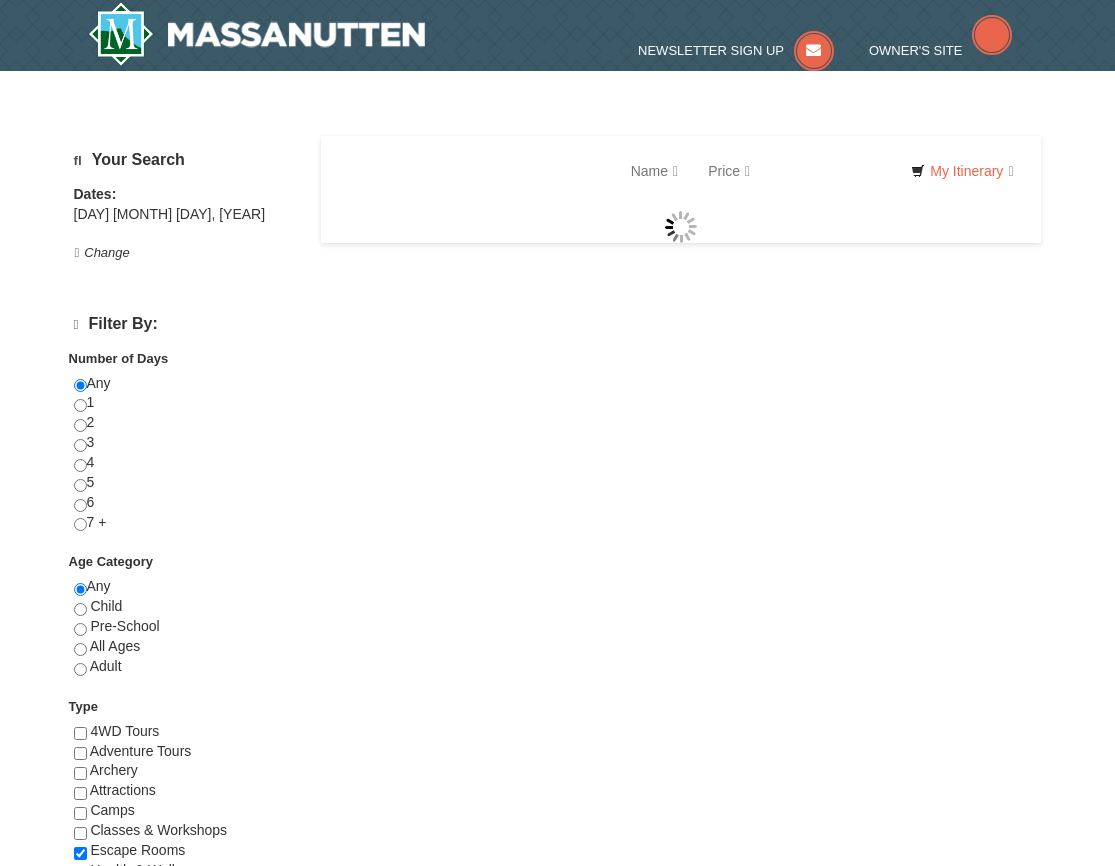 scroll, scrollTop: 0, scrollLeft: 0, axis: both 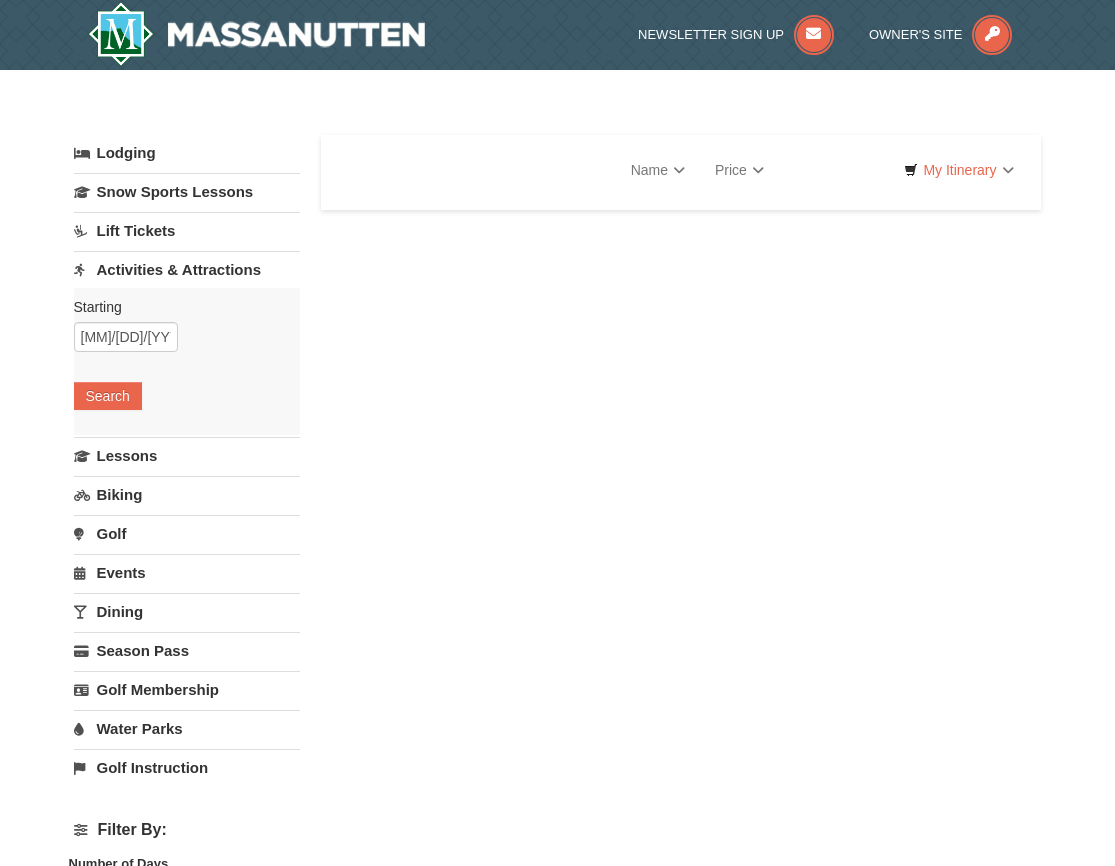 select on "8" 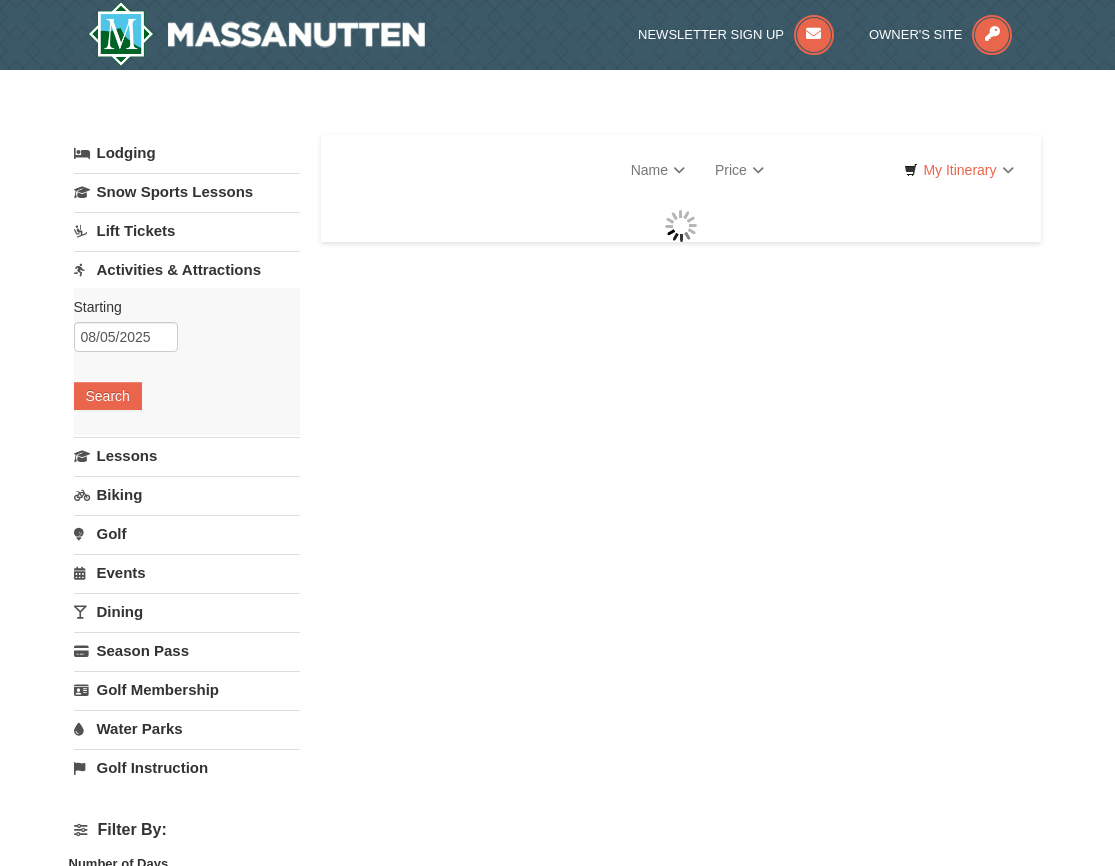scroll, scrollTop: 0, scrollLeft: 0, axis: both 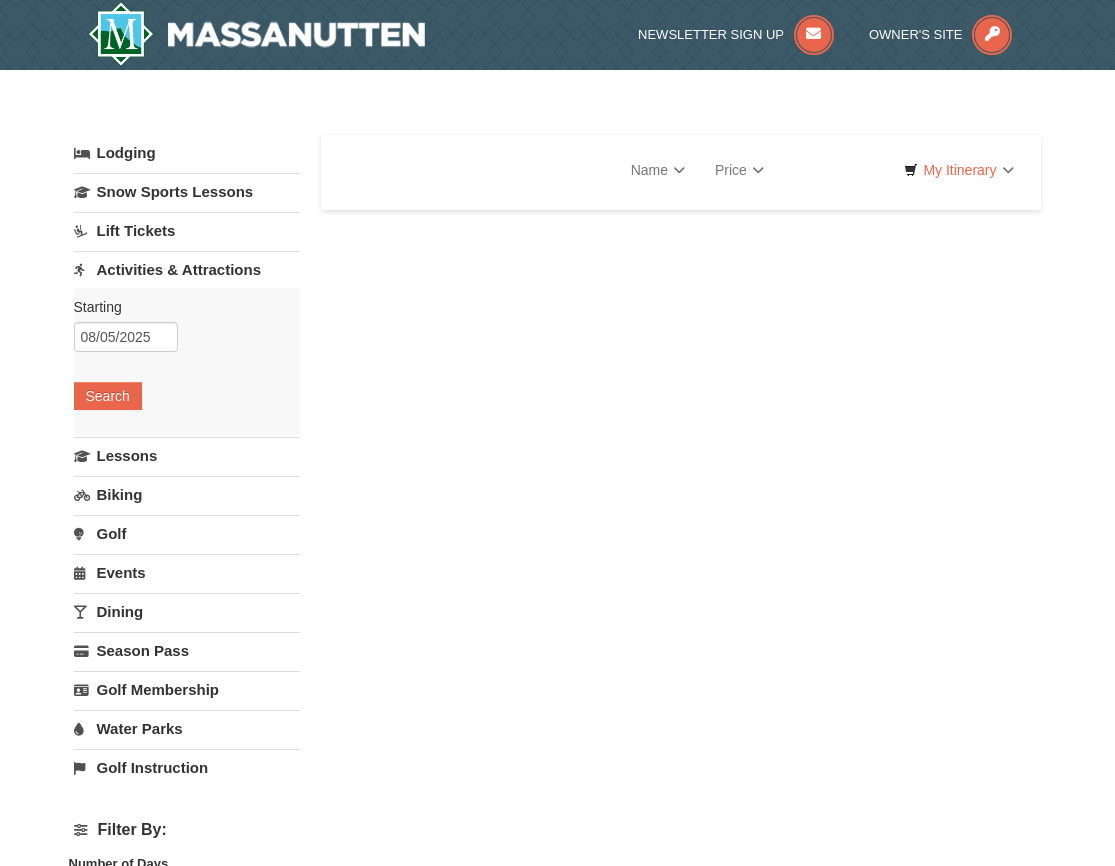 select on "8" 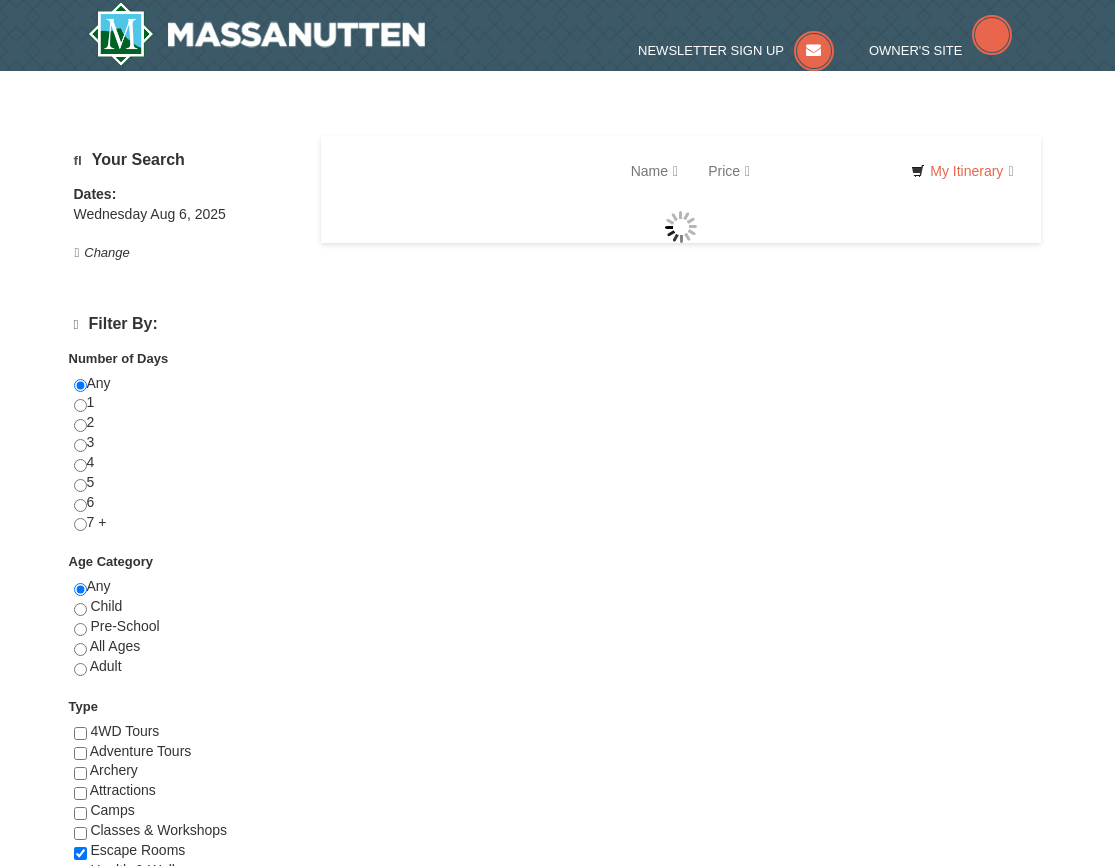 scroll, scrollTop: 0, scrollLeft: 0, axis: both 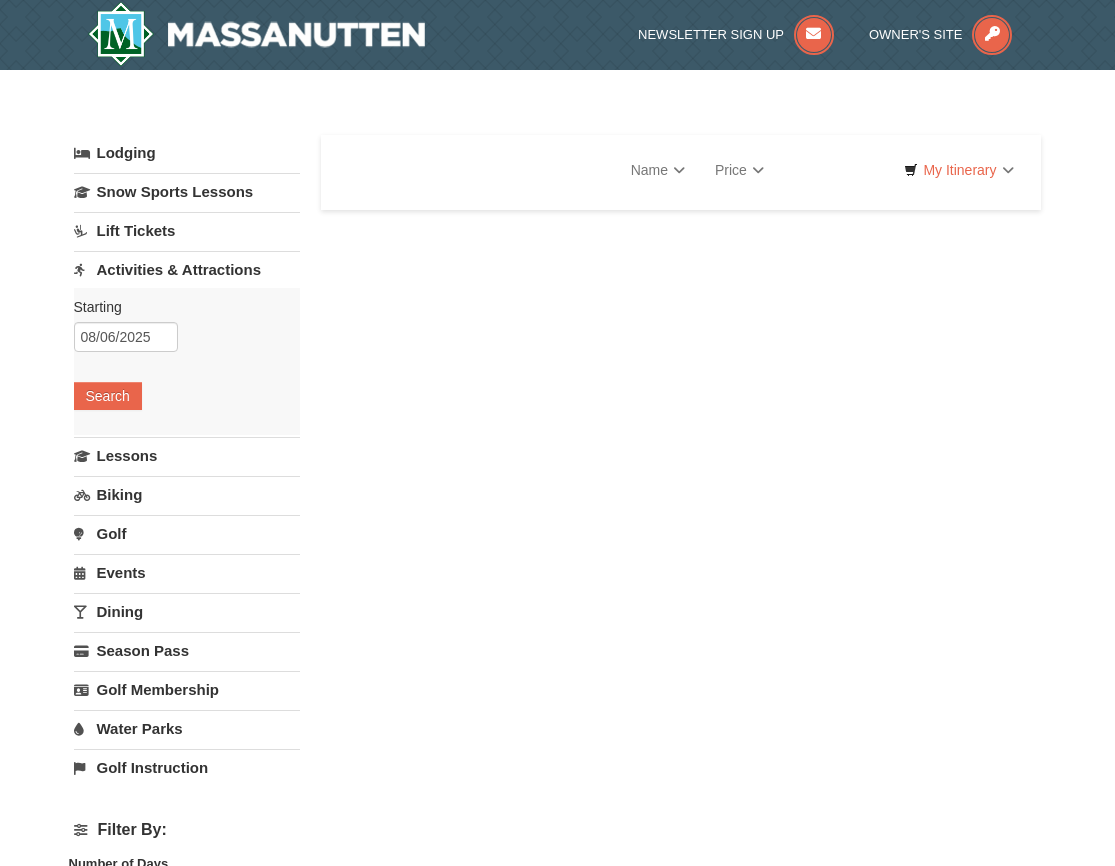 select on "8" 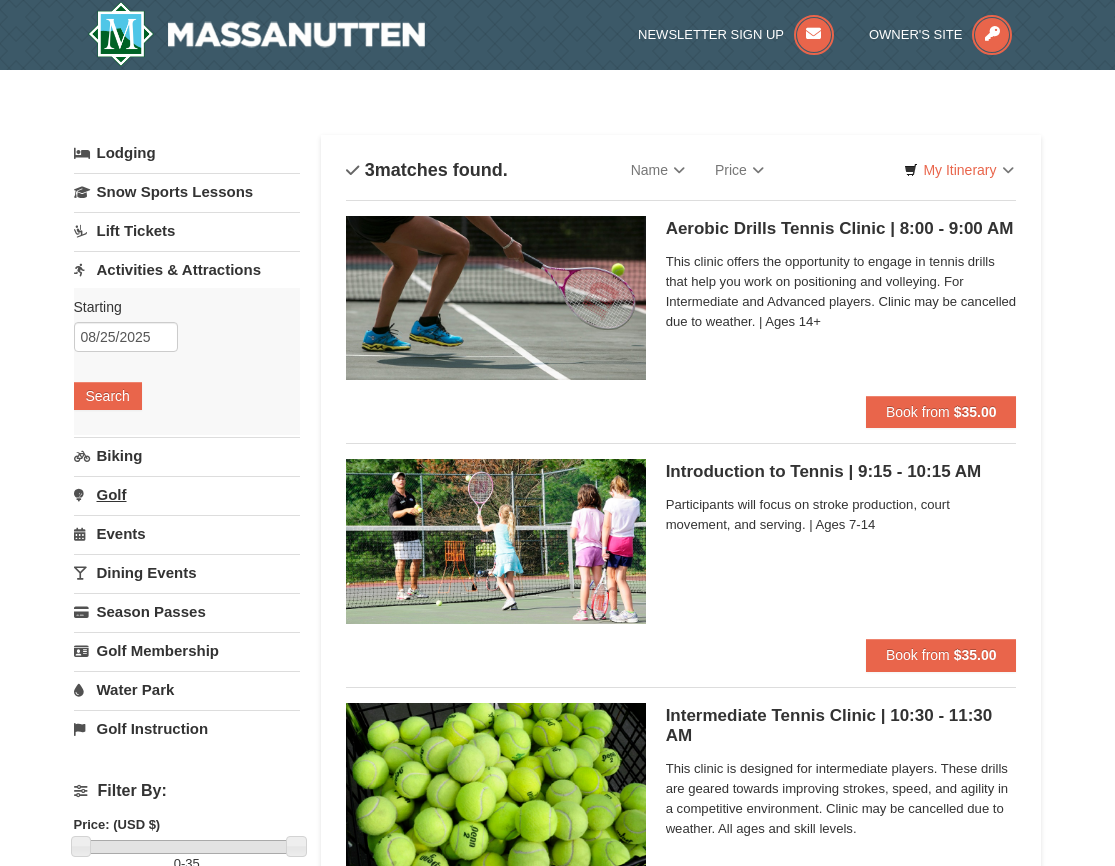scroll, scrollTop: 122, scrollLeft: 0, axis: vertical 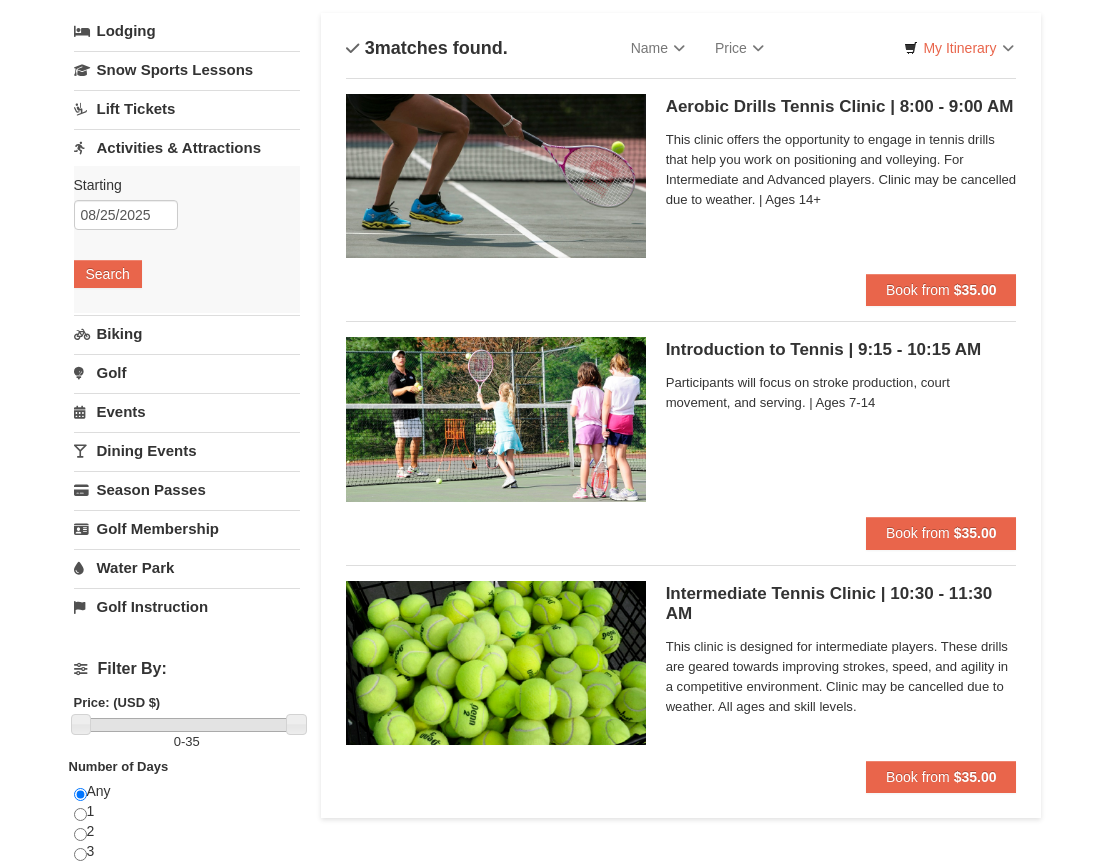 click on "Golf" at bounding box center (187, 372) 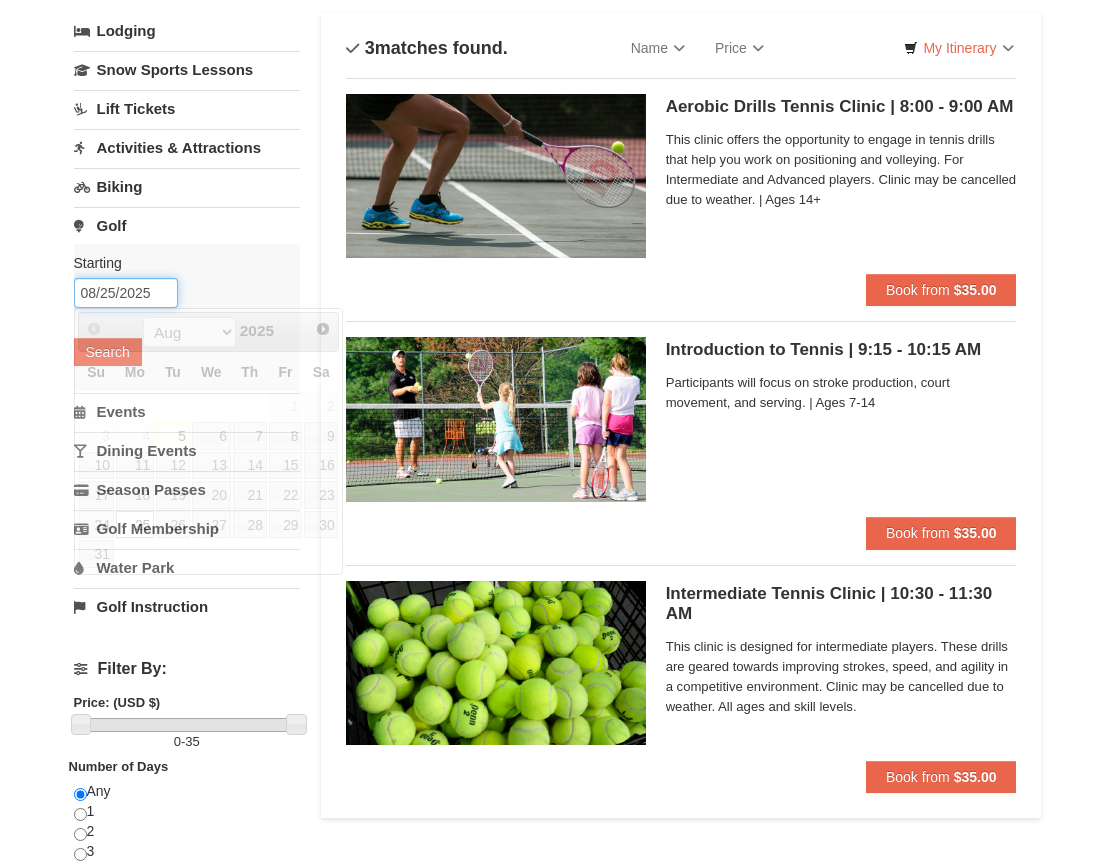click on "08/25/2025" at bounding box center [126, 293] 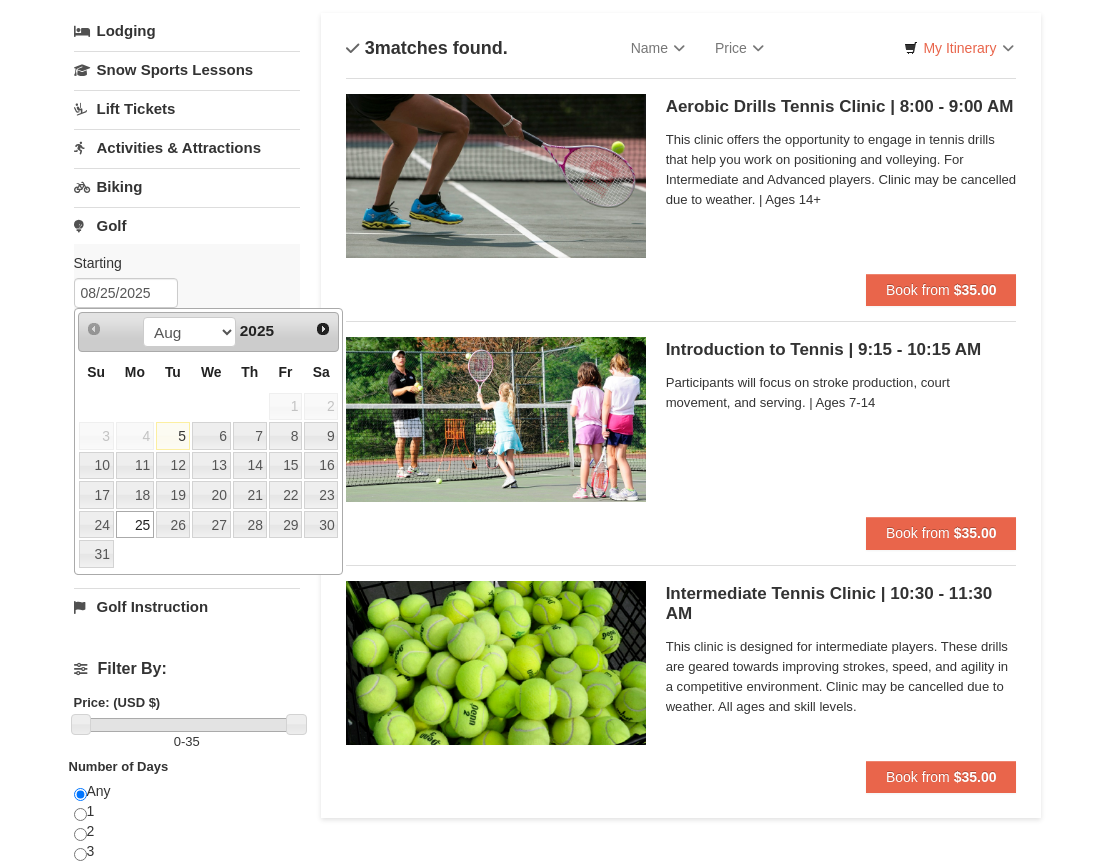 click on "25" at bounding box center (135, 525) 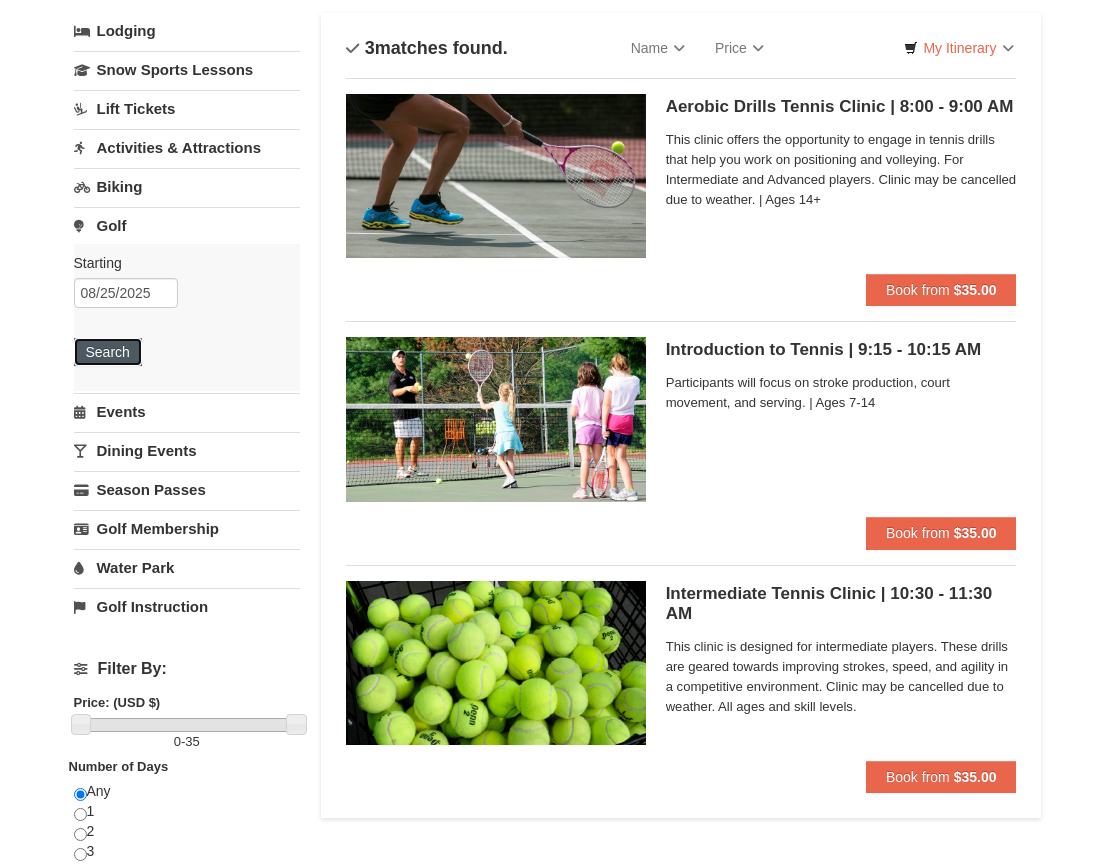 click on "Search" at bounding box center [108, 352] 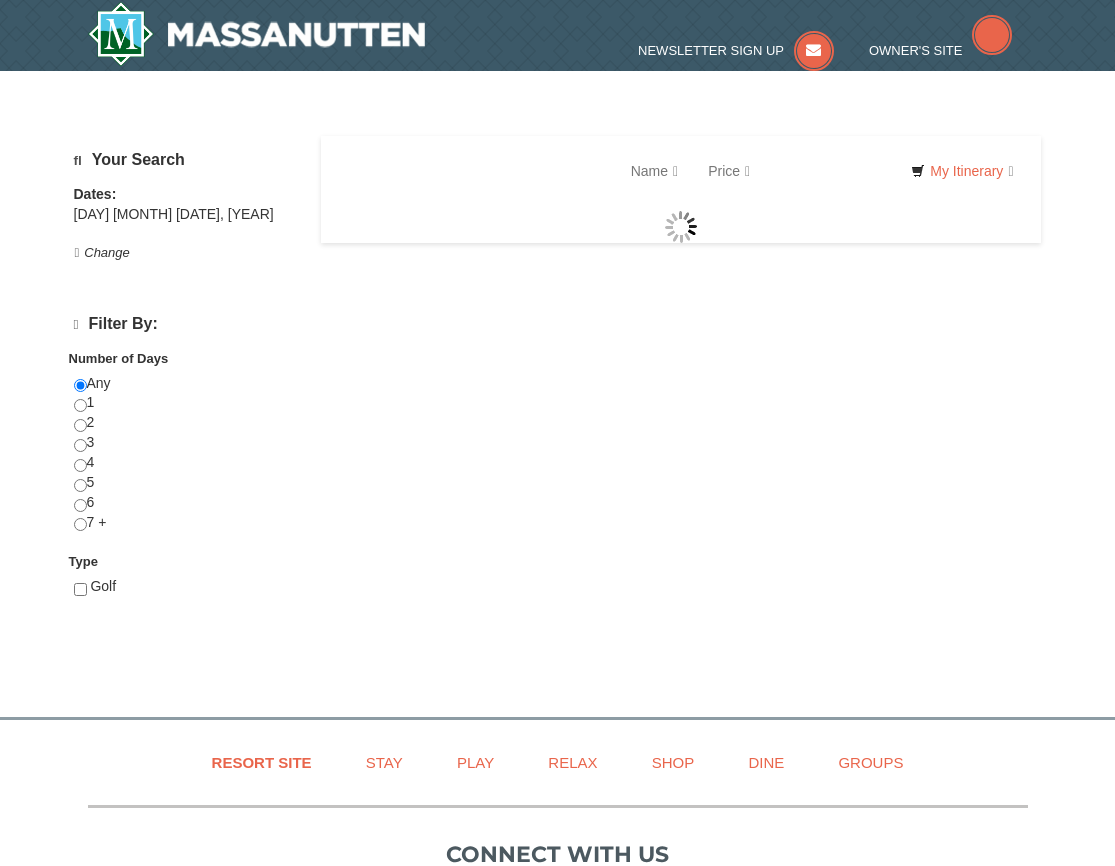 scroll, scrollTop: 0, scrollLeft: 0, axis: both 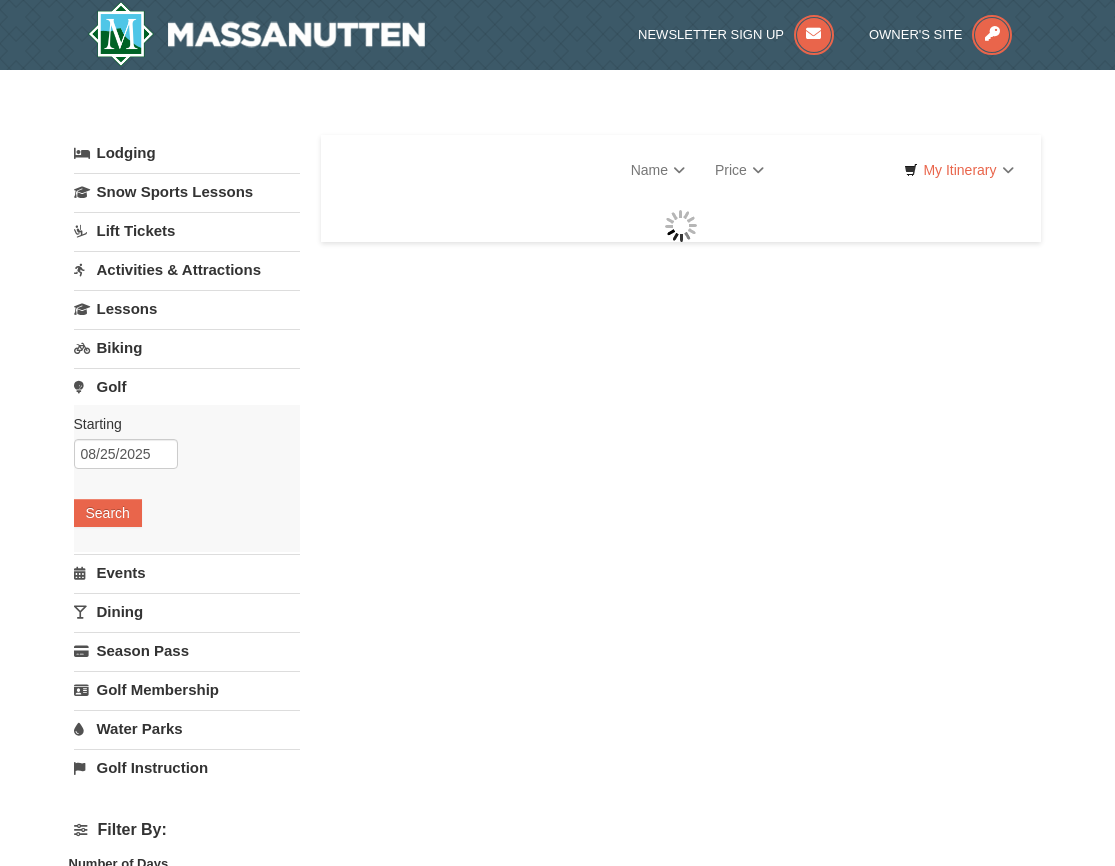 select on "8" 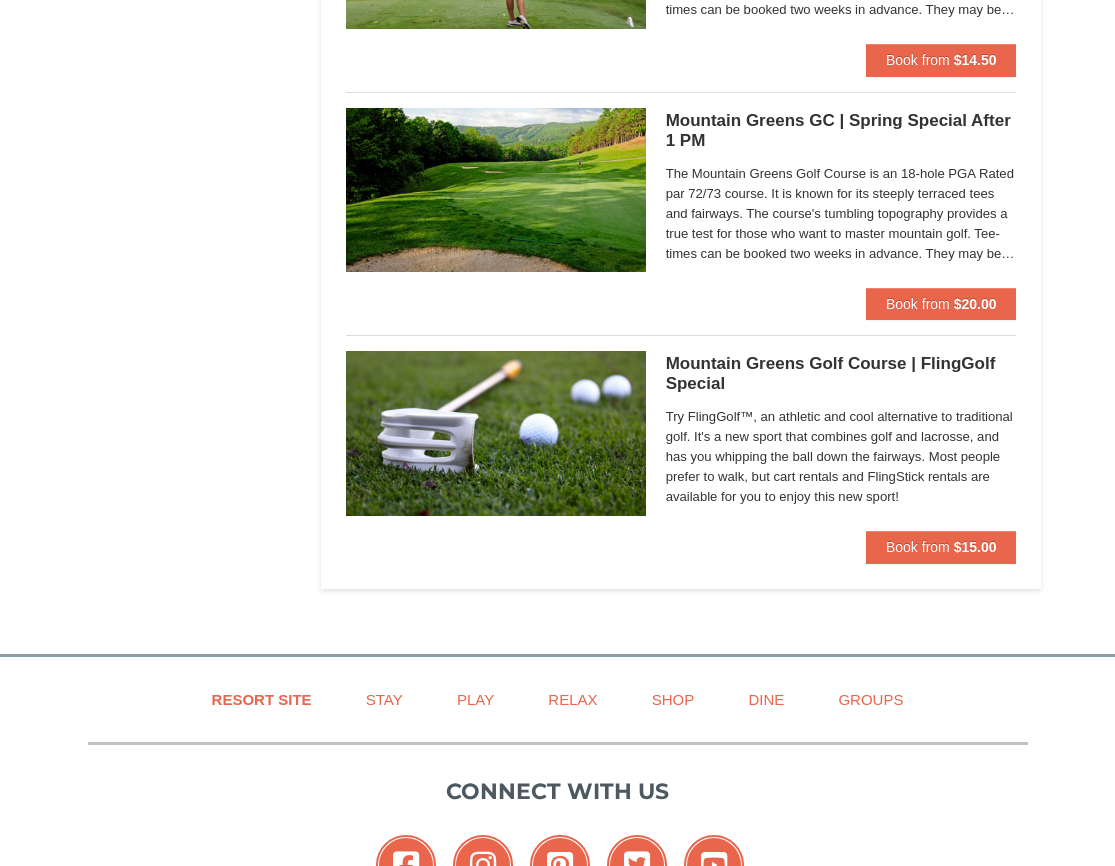scroll, scrollTop: 0, scrollLeft: 0, axis: both 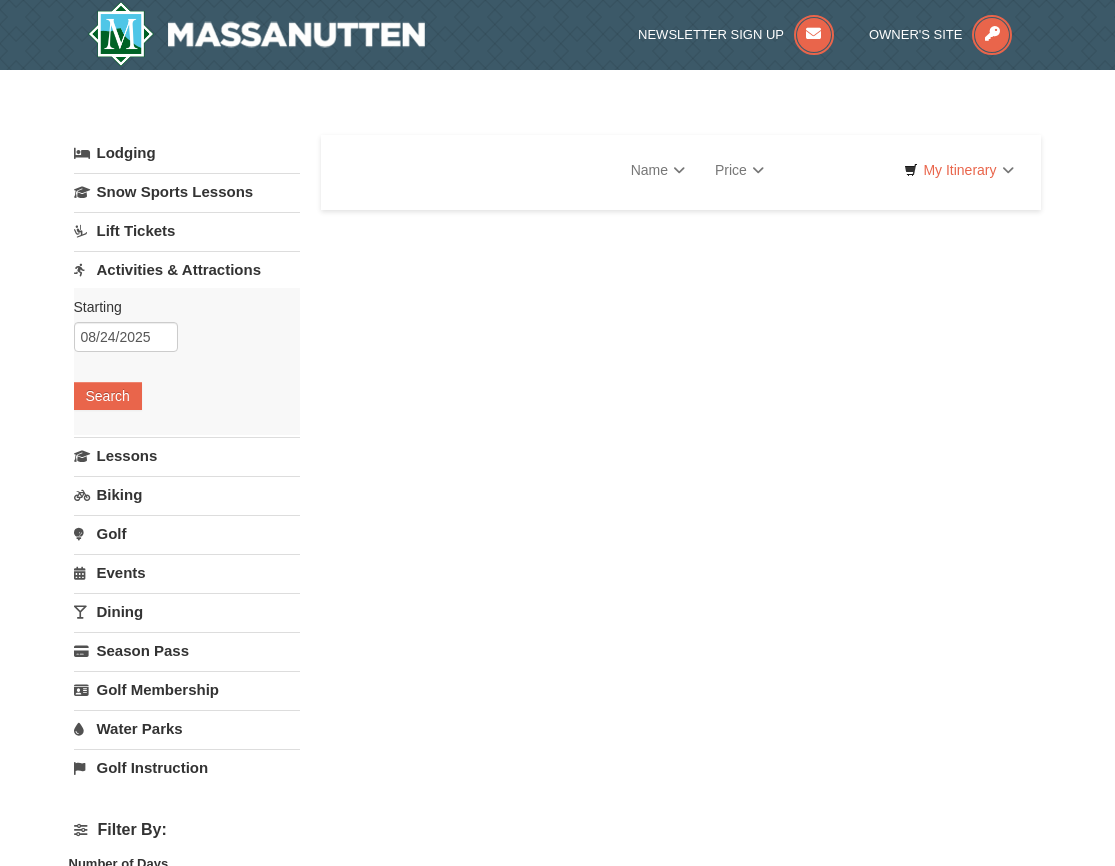 select on "8" 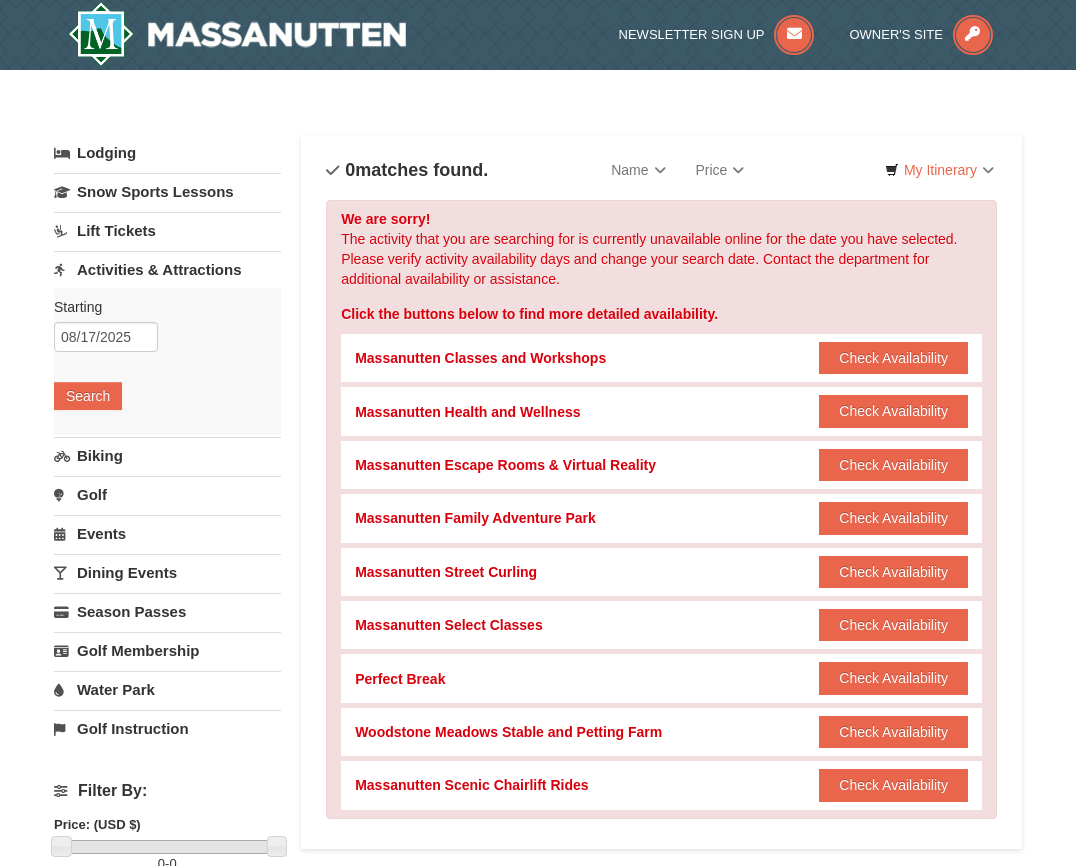 scroll, scrollTop: 0, scrollLeft: 0, axis: both 